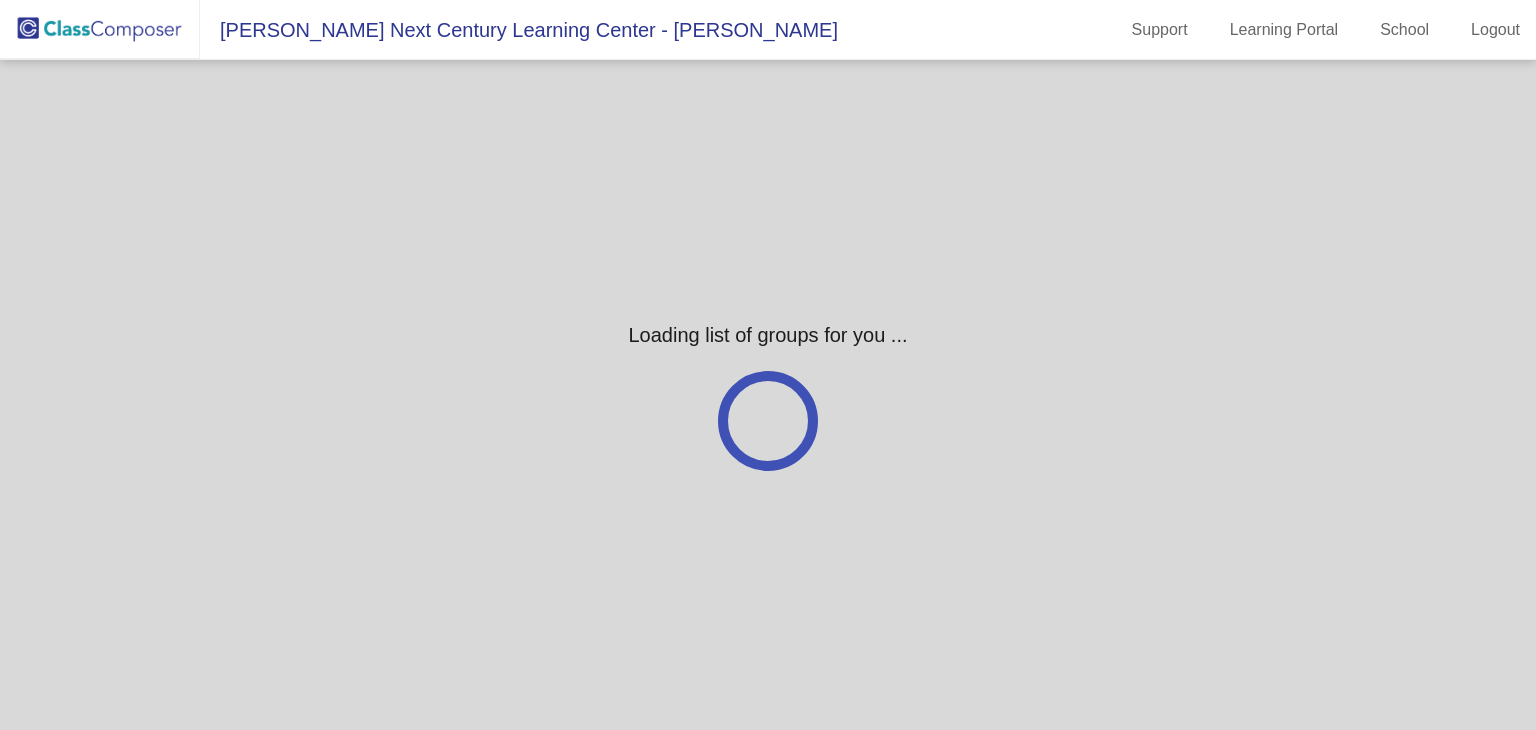 scroll, scrollTop: 0, scrollLeft: 0, axis: both 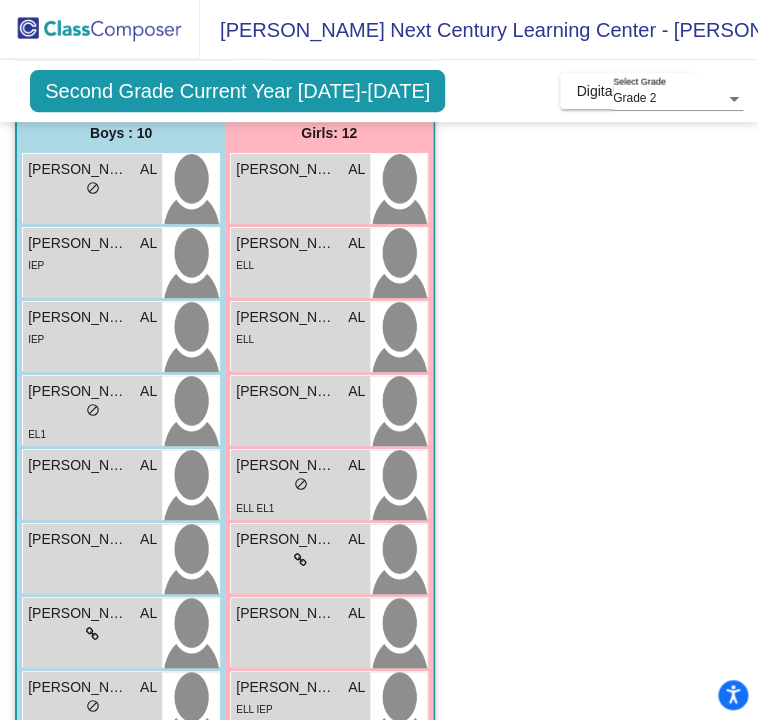 click on "Class 5   - [PERSON_NAME]   picture_as_pdf [PERSON_NAME]  Add Student  First Name Last Name Student Id  (Recommended)   Boy   Girl   [DEMOGRAPHIC_DATA] Add Close  Boys : 10  [PERSON_NAME] AL lock do_not_disturb_alt [PERSON_NAME] AL lock do_not_disturb_alt IEP [PERSON_NAME] AL lock do_not_disturb_alt IEP [PERSON_NAME] AL lock do_not_disturb_alt EL1 [PERSON_NAME] AL lock do_not_disturb_alt [PERSON_NAME] AL lock do_not_disturb_alt [PERSON_NAME] AL lock do_not_disturb_alt [PERSON_NAME] AL lock do_not_disturb_alt ELL [PERSON_NAME] AL lock do_not_disturb_alt EL3 [PERSON_NAME] AL lock do_not_disturb_alt Girls: 12 [PERSON_NAME] AL lock do_not_disturb_alt [PERSON_NAME] AL lock do_not_disturb_alt ELL [PERSON_NAME] AL lock do_not_disturb_alt ELL [PERSON_NAME] AL lock do_not_disturb_alt [PERSON_NAME] AL lock do_not_disturb_alt ELL EL1 [PERSON_NAME] AL lock do_not_disturb_alt [PERSON_NAME] AL lock do_not_disturb_alt [PERSON_NAME] [PERSON_NAME] AL lock do_not_disturb_alt ELL IEP [PERSON_NAME] AL lock AL" 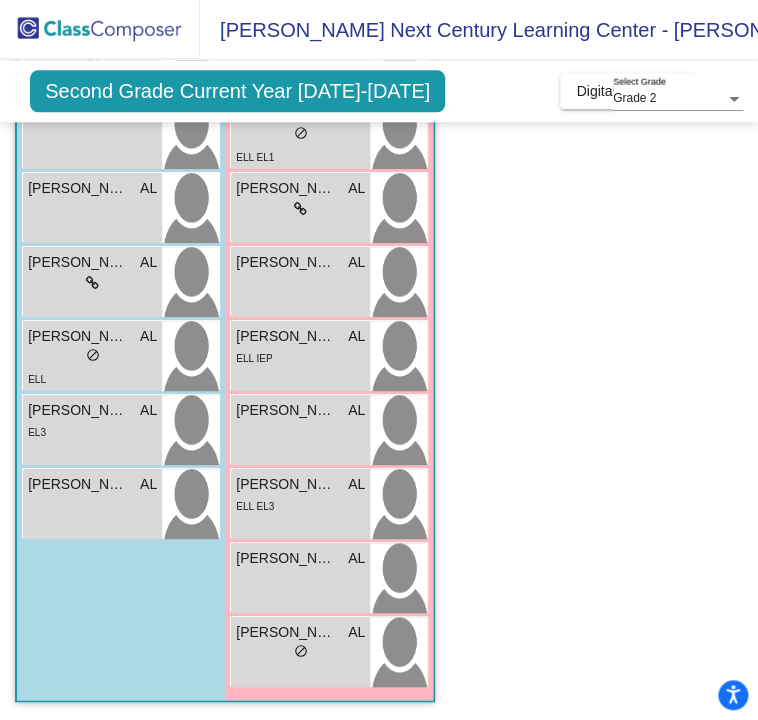 scroll, scrollTop: 555, scrollLeft: 0, axis: vertical 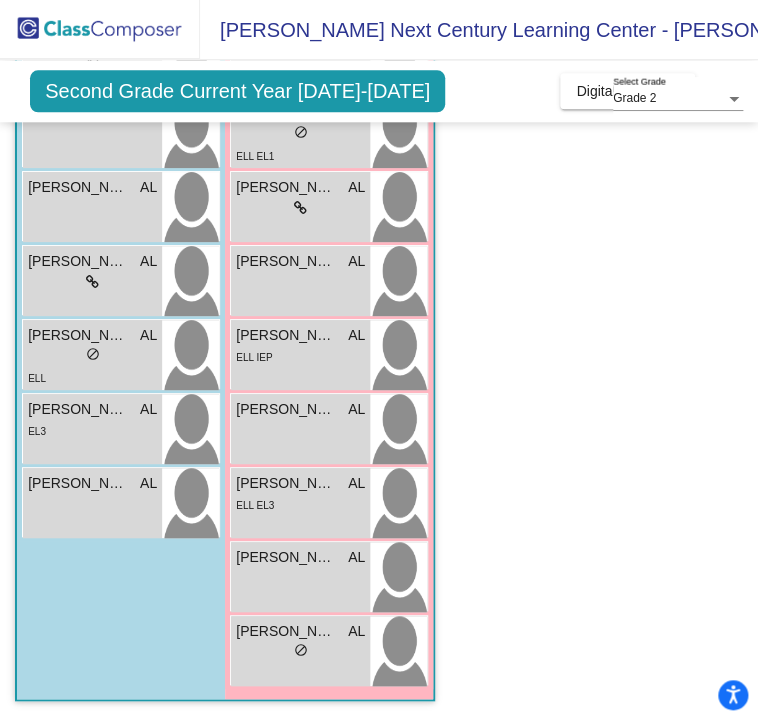 click on "Class 5   - [PERSON_NAME]   picture_as_pdf [PERSON_NAME]  Add Student  First Name Last Name Student Id  (Recommended)   Boy   Girl   [DEMOGRAPHIC_DATA] Add Close  Boys : 10  [PERSON_NAME] AL lock do_not_disturb_alt [PERSON_NAME] AL lock do_not_disturb_alt IEP [PERSON_NAME] AL lock do_not_disturb_alt IEP [PERSON_NAME] AL lock do_not_disturb_alt EL1 [PERSON_NAME] AL lock do_not_disturb_alt [PERSON_NAME] AL lock do_not_disturb_alt [PERSON_NAME] AL lock do_not_disturb_alt [PERSON_NAME] AL lock do_not_disturb_alt ELL [PERSON_NAME] AL lock do_not_disturb_alt EL3 [PERSON_NAME] AL lock do_not_disturb_alt Girls: 12 [PERSON_NAME] AL lock do_not_disturb_alt [PERSON_NAME] AL lock do_not_disturb_alt ELL [PERSON_NAME] AL lock do_not_disturb_alt ELL [PERSON_NAME] AL lock do_not_disturb_alt [PERSON_NAME] AL lock do_not_disturb_alt ELL EL1 [PERSON_NAME] AL lock do_not_disturb_alt [PERSON_NAME] AL lock do_not_disturb_alt [PERSON_NAME] [PERSON_NAME] AL lock do_not_disturb_alt ELL IEP [PERSON_NAME] AL lock AL" 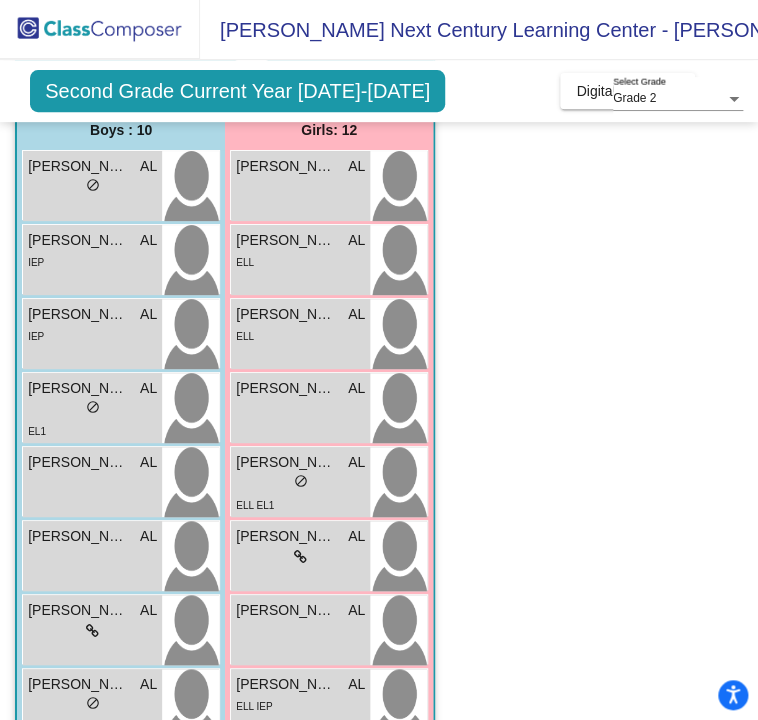 scroll, scrollTop: 208, scrollLeft: 0, axis: vertical 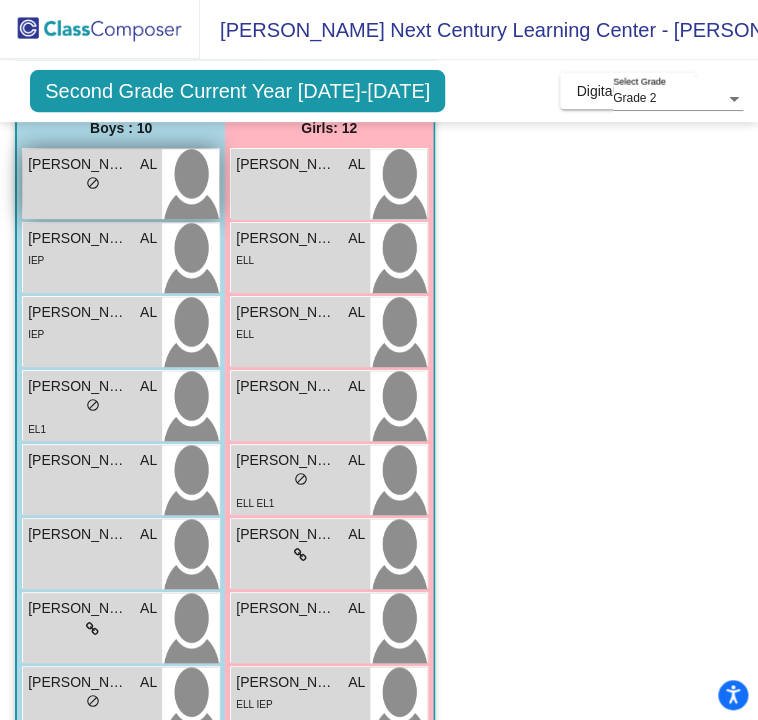 click on "lock do_not_disturb_alt" at bounding box center (92, 185) 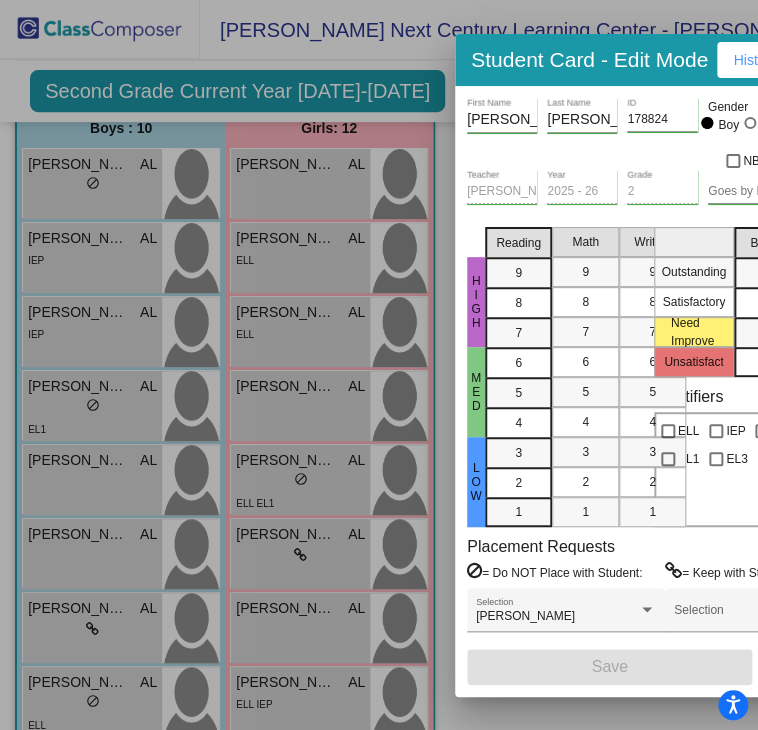 click at bounding box center (379, 365) 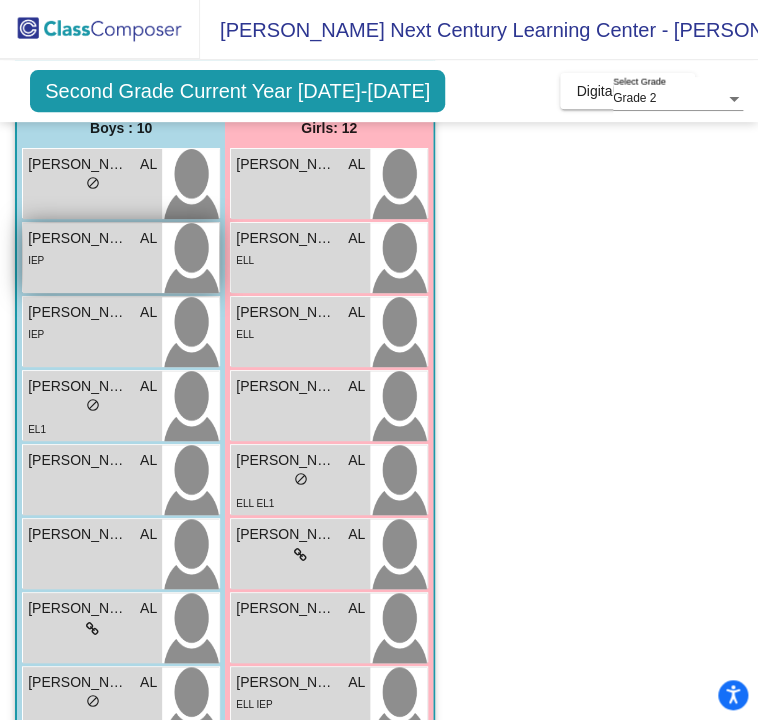 click on "IEP" at bounding box center [92, 259] 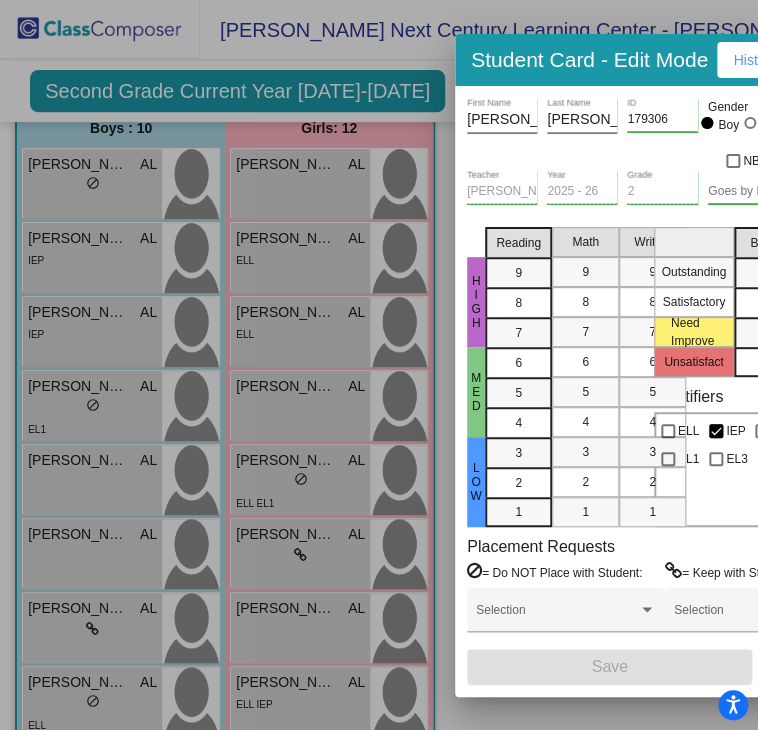 click at bounding box center (379, 365) 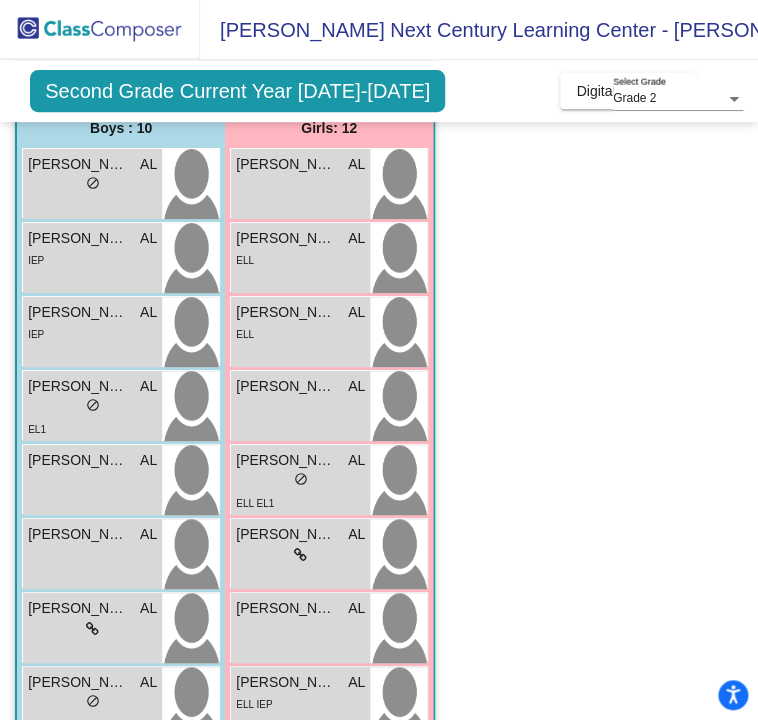click on "Class 5   - [PERSON_NAME]   picture_as_pdf [PERSON_NAME]  Add Student  First Name Last Name Student Id  (Recommended)   Boy   Girl   [DEMOGRAPHIC_DATA] Add Close  Boys : 10  [PERSON_NAME] AL lock do_not_disturb_alt [PERSON_NAME] AL lock do_not_disturb_alt IEP [PERSON_NAME] AL lock do_not_disturb_alt IEP [PERSON_NAME] AL lock do_not_disturb_alt EL1 [PERSON_NAME] AL lock do_not_disturb_alt [PERSON_NAME] AL lock do_not_disturb_alt [PERSON_NAME] AL lock do_not_disturb_alt [PERSON_NAME] AL lock do_not_disturb_alt ELL [PERSON_NAME] AL lock do_not_disturb_alt EL3 [PERSON_NAME] AL lock do_not_disturb_alt Girls: 12 [PERSON_NAME] AL lock do_not_disturb_alt [PERSON_NAME] AL lock do_not_disturb_alt ELL [PERSON_NAME] AL lock do_not_disturb_alt ELL [PERSON_NAME] AL lock do_not_disturb_alt [PERSON_NAME] AL lock do_not_disturb_alt ELL EL1 [PERSON_NAME] AL lock do_not_disturb_alt [PERSON_NAME] AL lock do_not_disturb_alt [PERSON_NAME] [PERSON_NAME] AL lock do_not_disturb_alt ELL IEP [PERSON_NAME] AL lock AL" 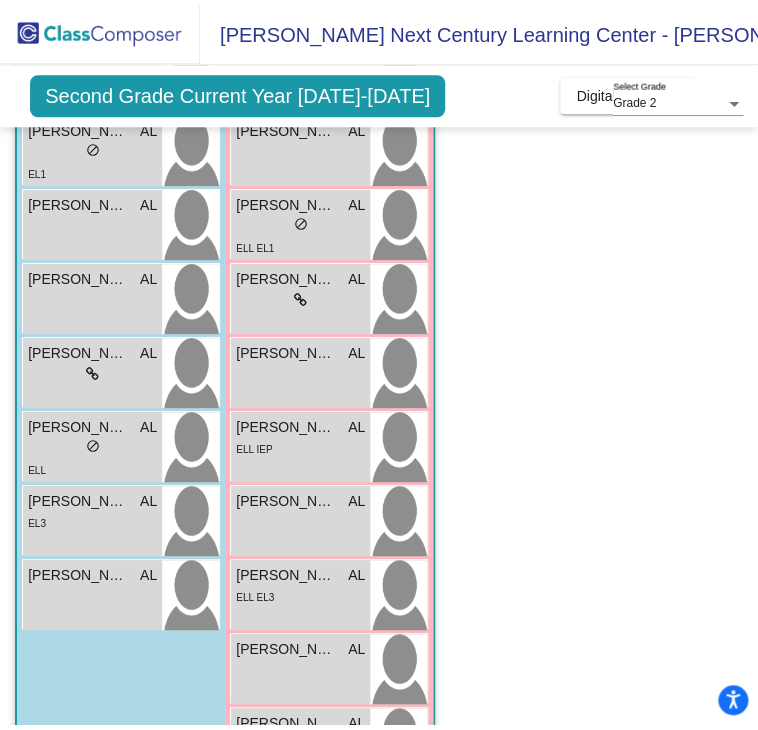 scroll, scrollTop: 555, scrollLeft: 0, axis: vertical 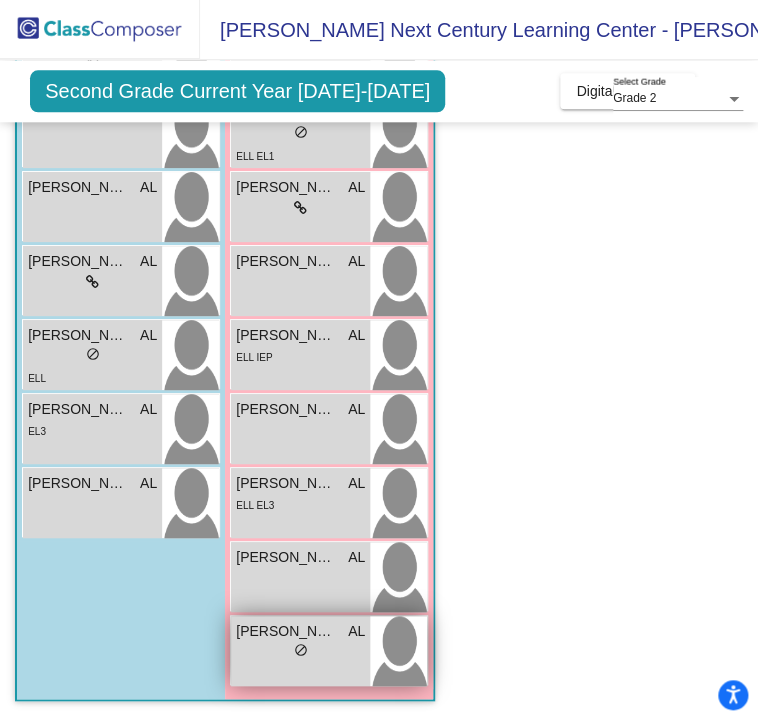 click on "lock do_not_disturb_alt" at bounding box center (300, 652) 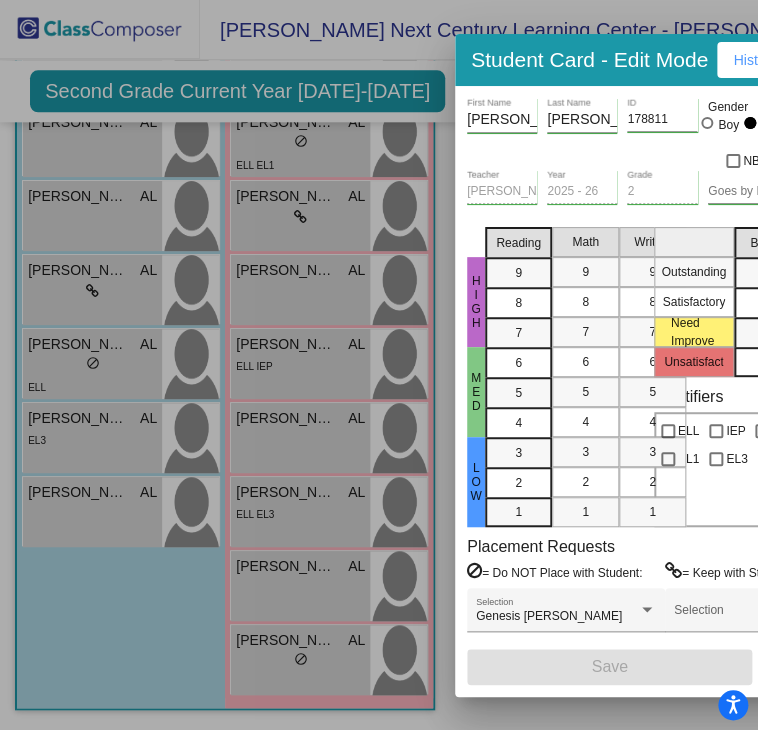click at bounding box center (379, 365) 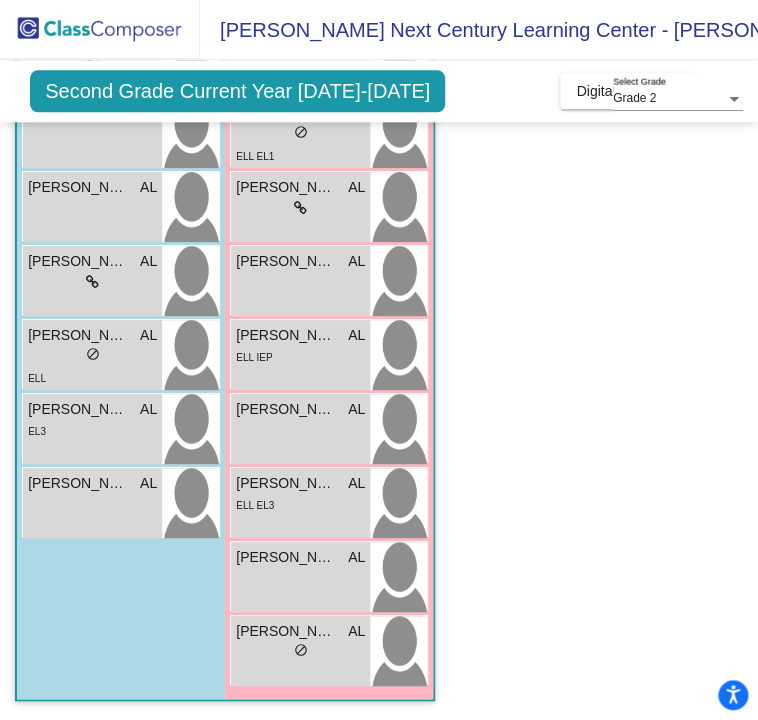 click on "Class 5   - [PERSON_NAME]   picture_as_pdf [PERSON_NAME]  Add Student  First Name Last Name Student Id  (Recommended)   Boy   Girl   [DEMOGRAPHIC_DATA] Add Close  Boys : 10  [PERSON_NAME] AL lock do_not_disturb_alt [PERSON_NAME] AL lock do_not_disturb_alt IEP [PERSON_NAME] AL lock do_not_disturb_alt IEP [PERSON_NAME] AL lock do_not_disturb_alt EL1 [PERSON_NAME] AL lock do_not_disturb_alt [PERSON_NAME] AL lock do_not_disturb_alt [PERSON_NAME] AL lock do_not_disturb_alt [PERSON_NAME] AL lock do_not_disturb_alt ELL [PERSON_NAME] AL lock do_not_disturb_alt EL3 [PERSON_NAME] AL lock do_not_disturb_alt Girls: 12 [PERSON_NAME] AL lock do_not_disturb_alt [PERSON_NAME] AL lock do_not_disturb_alt ELL [PERSON_NAME] AL lock do_not_disturb_alt ELL [PERSON_NAME] AL lock do_not_disturb_alt [PERSON_NAME] AL lock do_not_disturb_alt ELL EL1 [PERSON_NAME] AL lock do_not_disturb_alt [PERSON_NAME] AL lock do_not_disturb_alt [PERSON_NAME] [PERSON_NAME] AL lock do_not_disturb_alt ELL IEP [PERSON_NAME] AL lock AL" 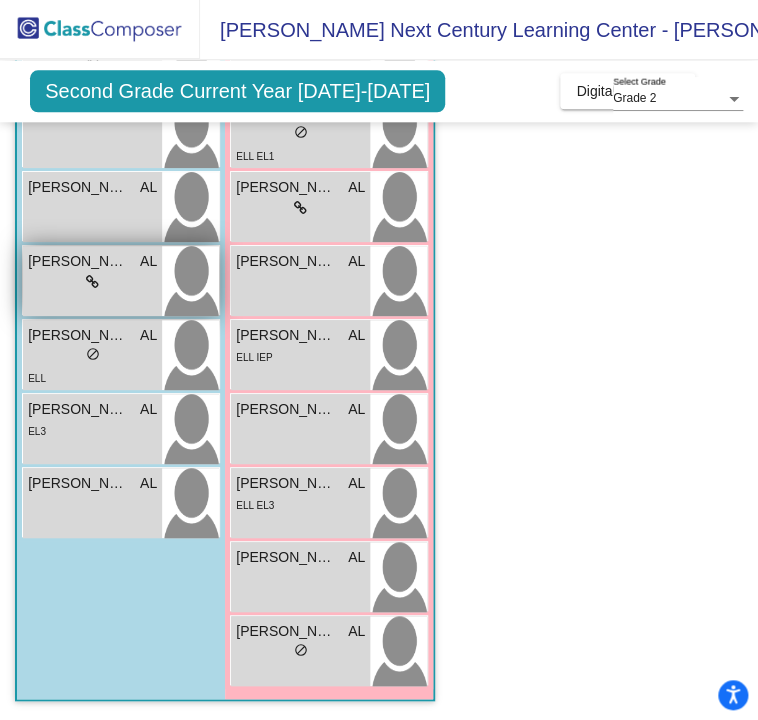 click on "lock do_not_disturb_alt" at bounding box center [92, 282] 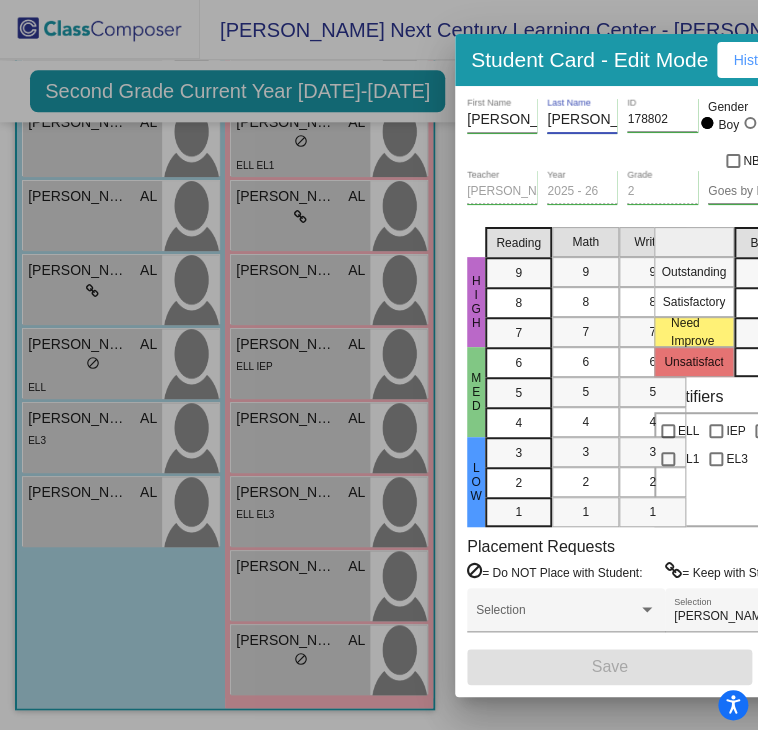 scroll, scrollTop: 0, scrollLeft: 15, axis: horizontal 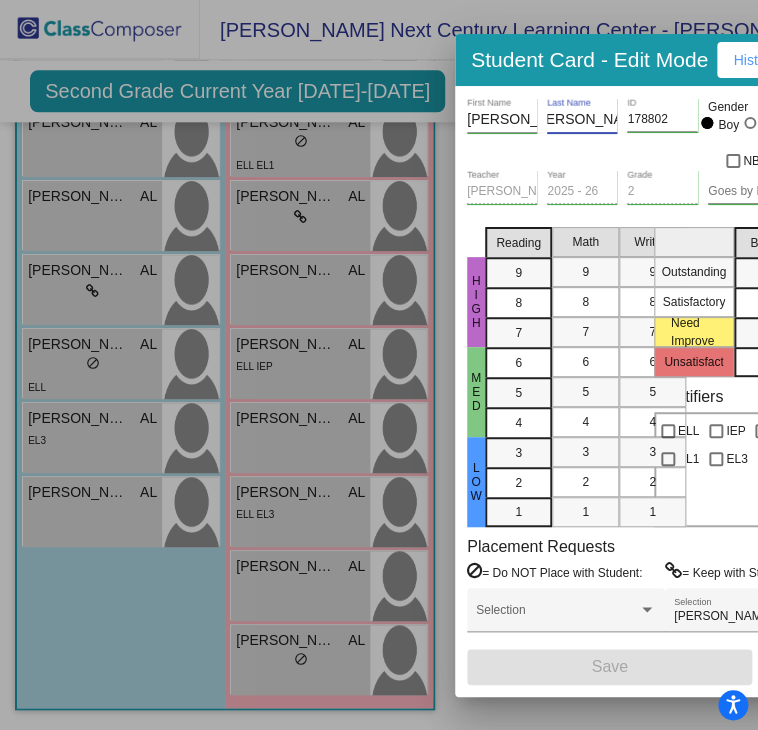 drag, startPoint x: 583, startPoint y: 116, endPoint x: 645, endPoint y: 118, distance: 62.03225 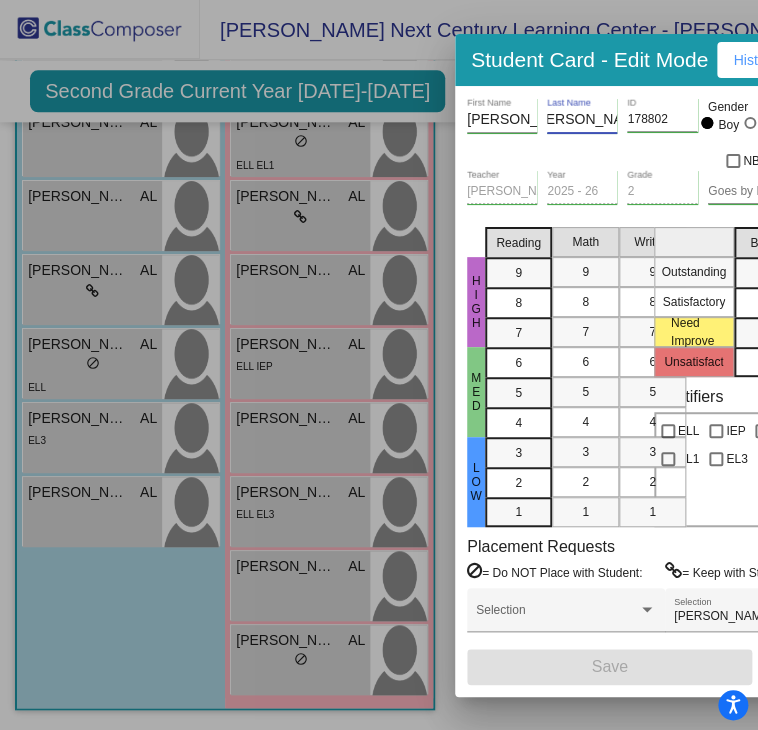 click at bounding box center (379, 365) 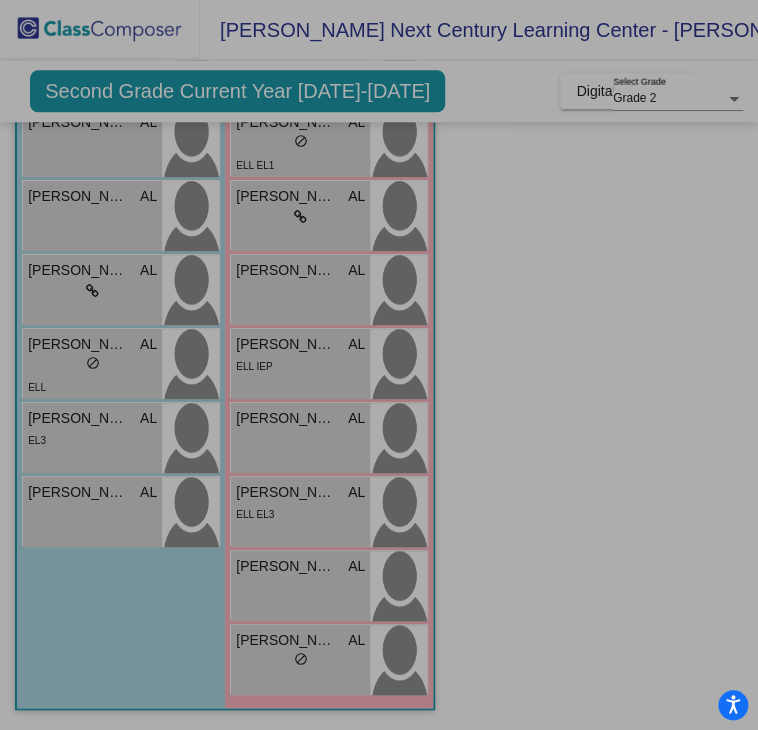 scroll, scrollTop: 0, scrollLeft: 0, axis: both 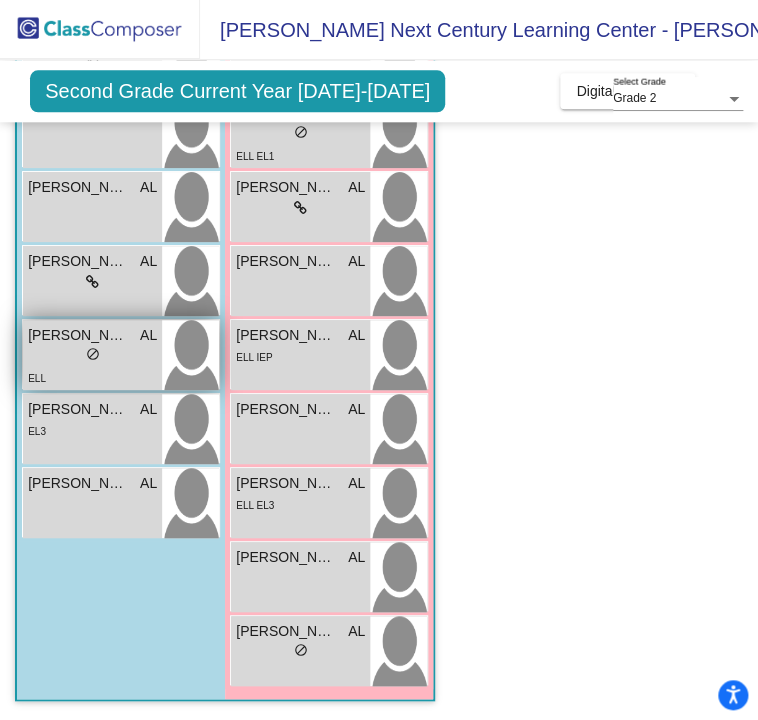 click on "[PERSON_NAME]" at bounding box center [78, 335] 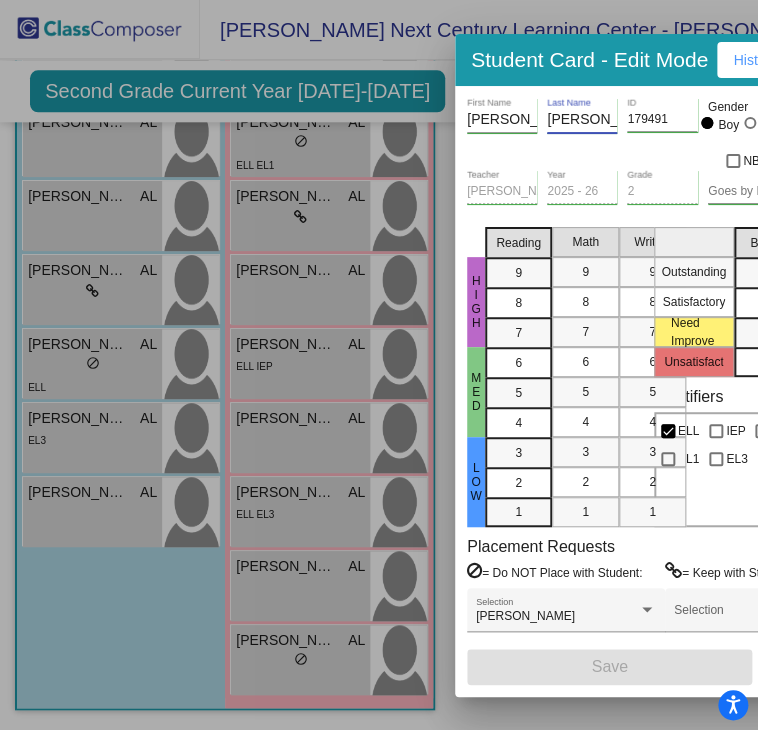 scroll, scrollTop: 0, scrollLeft: 17, axis: horizontal 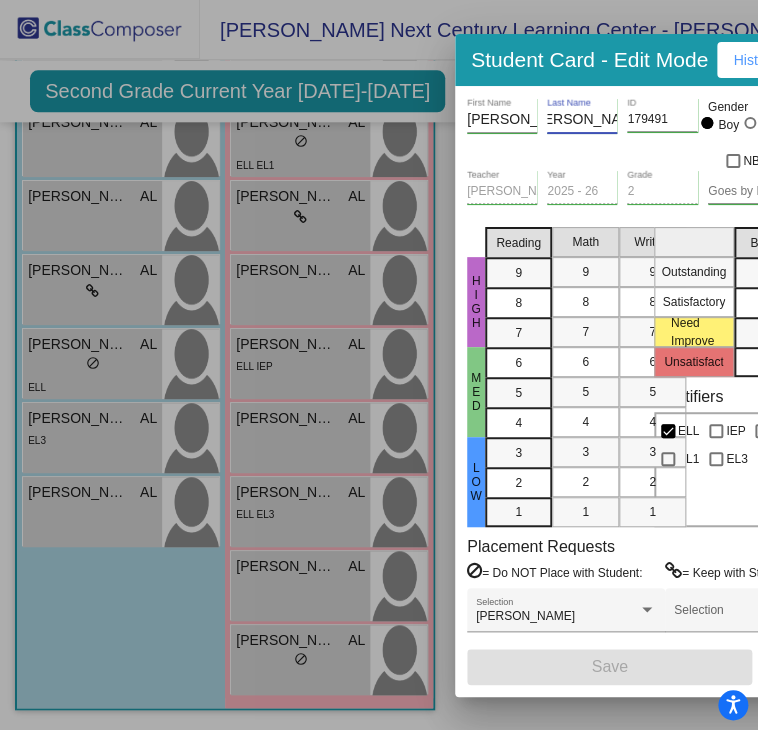 drag, startPoint x: 587, startPoint y: 114, endPoint x: 651, endPoint y: 134, distance: 67.052216 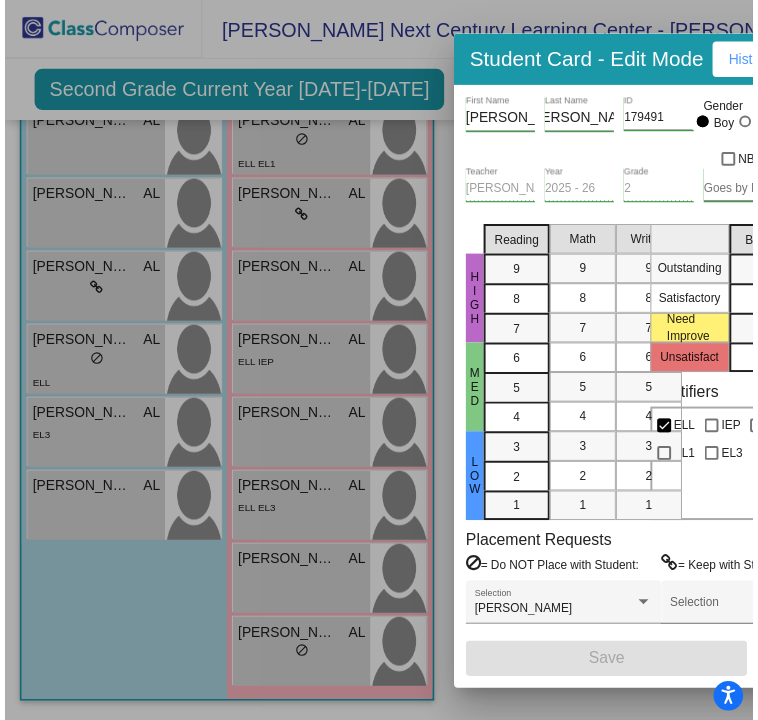 scroll, scrollTop: 0, scrollLeft: 0, axis: both 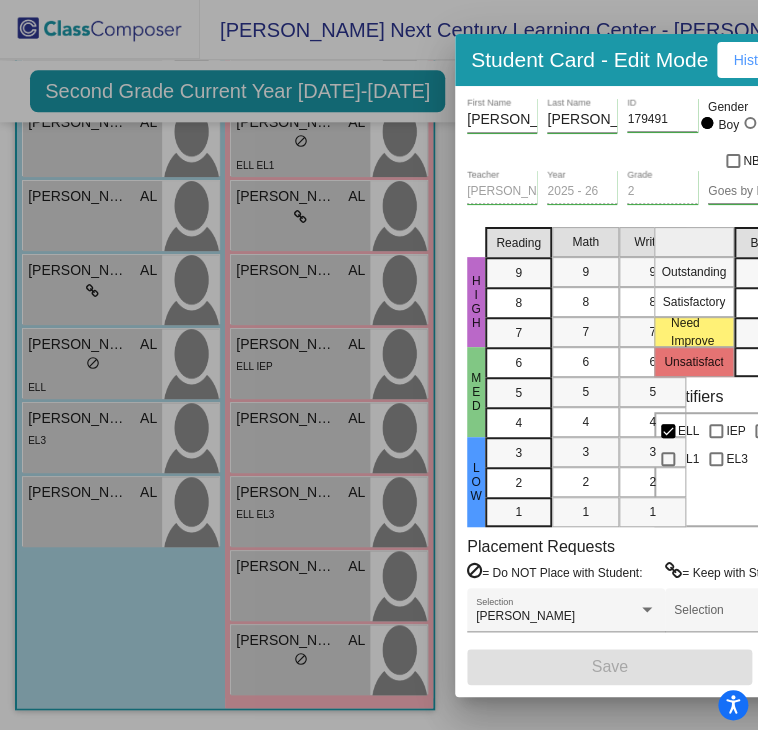 click at bounding box center (379, 365) 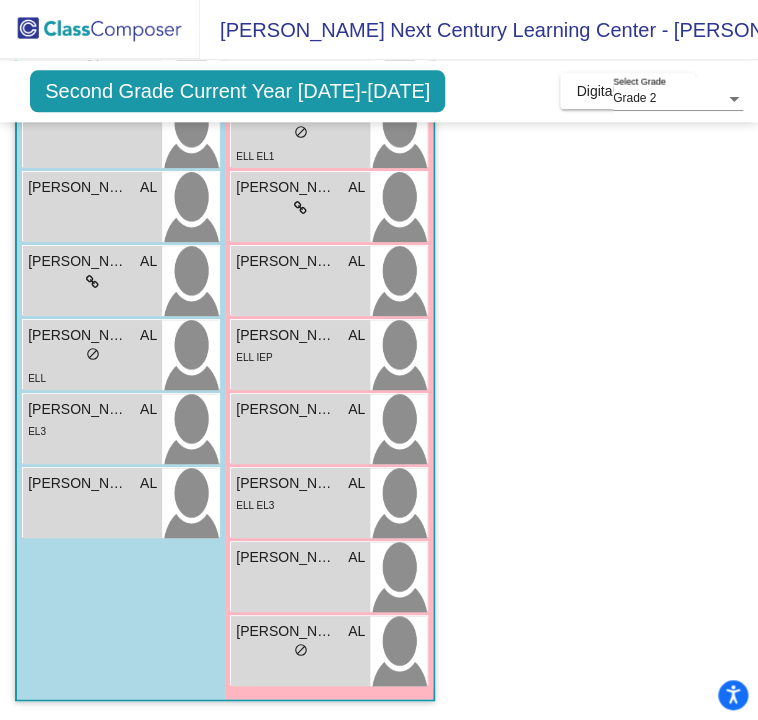 click on "Class 5   - [PERSON_NAME]   picture_as_pdf [PERSON_NAME]  Add Student  First Name Last Name Student Id  (Recommended)   Boy   Girl   [DEMOGRAPHIC_DATA] Add Close  Boys : 10  [PERSON_NAME] AL lock do_not_disturb_alt [PERSON_NAME] AL lock do_not_disturb_alt IEP [PERSON_NAME] AL lock do_not_disturb_alt IEP [PERSON_NAME] AL lock do_not_disturb_alt EL1 [PERSON_NAME] AL lock do_not_disturb_alt [PERSON_NAME] AL lock do_not_disturb_alt [PERSON_NAME] AL lock do_not_disturb_alt [PERSON_NAME] AL lock do_not_disturb_alt ELL [PERSON_NAME] AL lock do_not_disturb_alt EL3 [PERSON_NAME] AL lock do_not_disturb_alt Girls: 12 [PERSON_NAME] AL lock do_not_disturb_alt [PERSON_NAME] AL lock do_not_disturb_alt ELL [PERSON_NAME] AL lock do_not_disturb_alt ELL [PERSON_NAME] AL lock do_not_disturb_alt [PERSON_NAME] AL lock do_not_disturb_alt ELL EL1 [PERSON_NAME] AL lock do_not_disturb_alt [PERSON_NAME] AL lock do_not_disturb_alt [PERSON_NAME] [PERSON_NAME] AL lock do_not_disturb_alt ELL IEP [PERSON_NAME] AL lock AL" 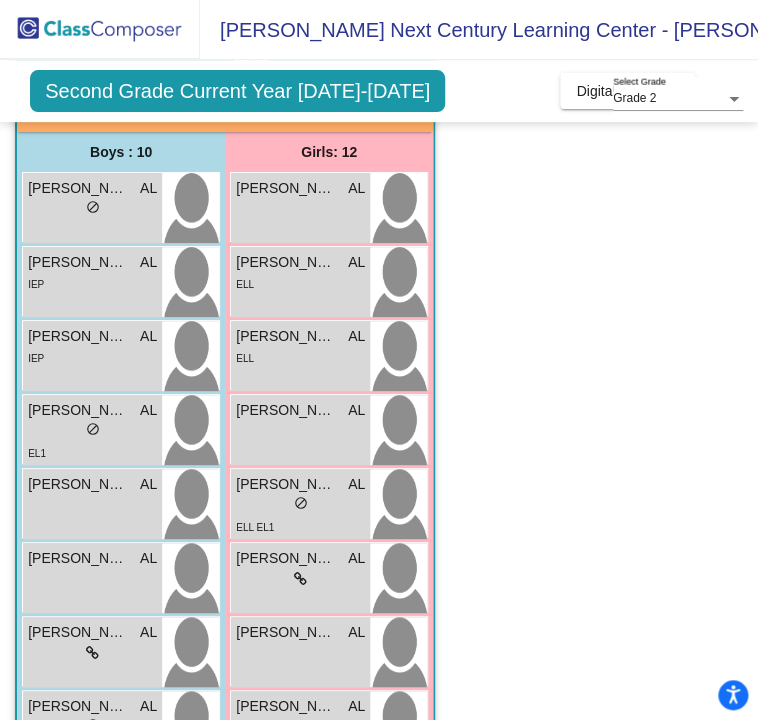 scroll, scrollTop: 177, scrollLeft: 0, axis: vertical 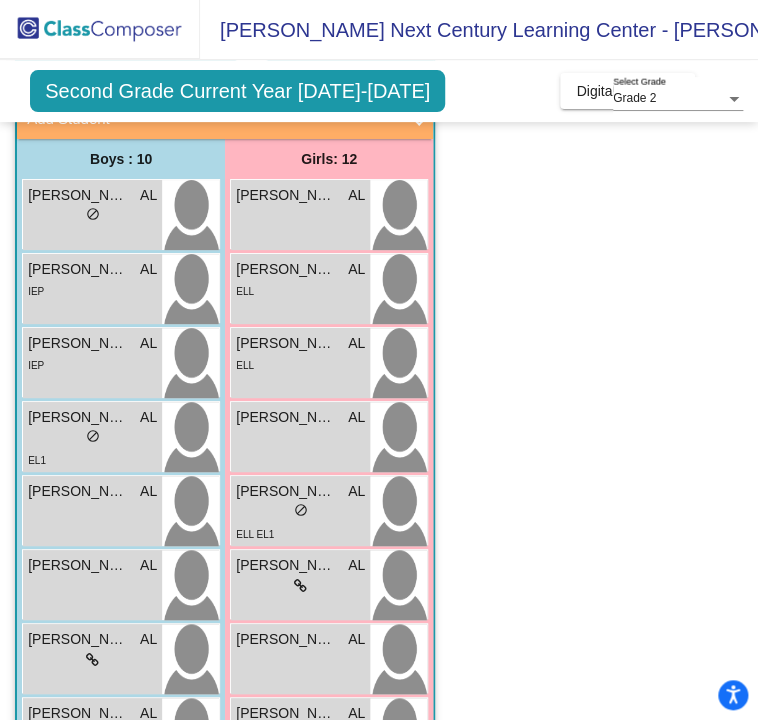 click on "Class 5   - [PERSON_NAME]   picture_as_pdf [PERSON_NAME]  Add Student  First Name Last Name Student Id  (Recommended)   Boy   Girl   [DEMOGRAPHIC_DATA] Add Close  Boys : 10  [PERSON_NAME] AL lock do_not_disturb_alt [PERSON_NAME] AL lock do_not_disturb_alt IEP [PERSON_NAME] AL lock do_not_disturb_alt IEP [PERSON_NAME] AL lock do_not_disturb_alt EL1 [PERSON_NAME] AL lock do_not_disturb_alt [PERSON_NAME] AL lock do_not_disturb_alt [PERSON_NAME] AL lock do_not_disturb_alt [PERSON_NAME] AL lock do_not_disturb_alt ELL [PERSON_NAME] AL lock do_not_disturb_alt EL3 [PERSON_NAME] AL lock do_not_disturb_alt Girls: 12 [PERSON_NAME] AL lock do_not_disturb_alt [PERSON_NAME] AL lock do_not_disturb_alt ELL [PERSON_NAME] AL lock do_not_disturb_alt ELL [PERSON_NAME] AL lock do_not_disturb_alt [PERSON_NAME] AL lock do_not_disturb_alt ELL EL1 [PERSON_NAME] AL lock do_not_disturb_alt [PERSON_NAME] AL lock do_not_disturb_alt [PERSON_NAME] [PERSON_NAME] AL lock do_not_disturb_alt ELL IEP [PERSON_NAME] AL lock AL" 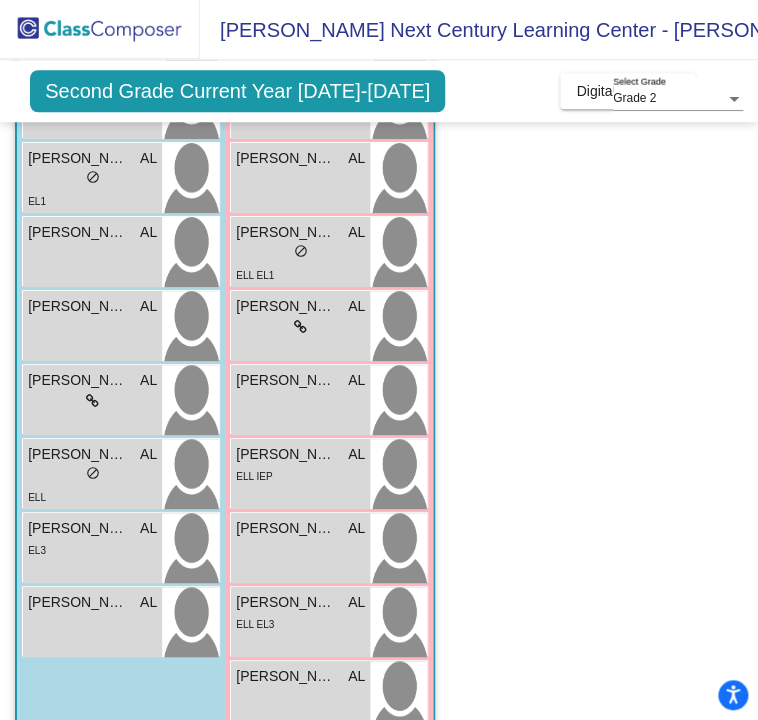 scroll, scrollTop: 455, scrollLeft: 0, axis: vertical 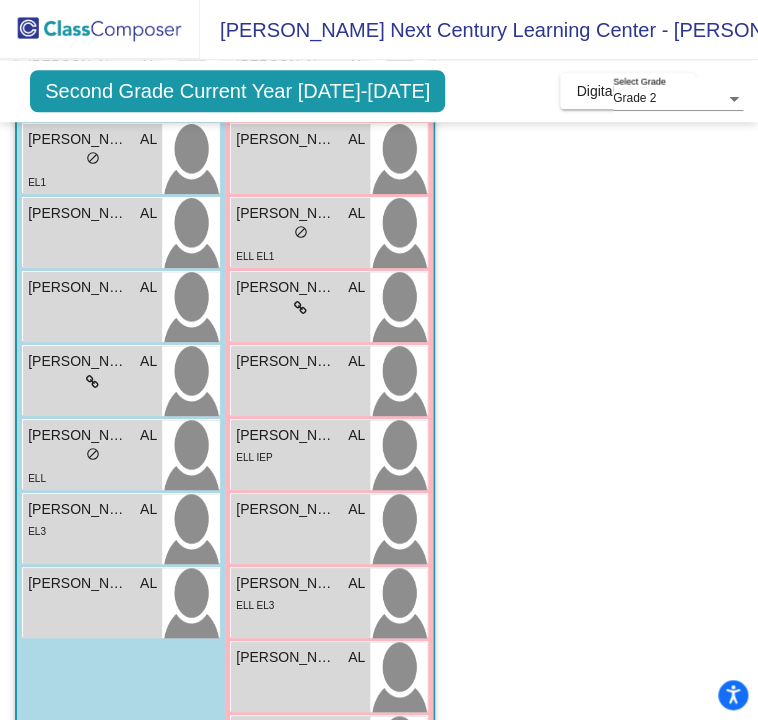 click on "Class 5   - [PERSON_NAME]   picture_as_pdf [PERSON_NAME]  Add Student  First Name Last Name Student Id  (Recommended)   Boy   Girl   [DEMOGRAPHIC_DATA] Add Close  Boys : 10  [PERSON_NAME] AL lock do_not_disturb_alt [PERSON_NAME] AL lock do_not_disturb_alt IEP [PERSON_NAME] AL lock do_not_disturb_alt IEP [PERSON_NAME] AL lock do_not_disturb_alt EL1 [PERSON_NAME] AL lock do_not_disturb_alt [PERSON_NAME] AL lock do_not_disturb_alt [PERSON_NAME] AL lock do_not_disturb_alt [PERSON_NAME] AL lock do_not_disturb_alt ELL [PERSON_NAME] AL lock do_not_disturb_alt EL3 [PERSON_NAME] AL lock do_not_disturb_alt Girls: 12 [PERSON_NAME] AL lock do_not_disturb_alt [PERSON_NAME] AL lock do_not_disturb_alt ELL [PERSON_NAME] AL lock do_not_disturb_alt ELL [PERSON_NAME] AL lock do_not_disturb_alt [PERSON_NAME] AL lock do_not_disturb_alt ELL EL1 [PERSON_NAME] AL lock do_not_disturb_alt [PERSON_NAME] AL lock do_not_disturb_alt [PERSON_NAME] [PERSON_NAME] AL lock do_not_disturb_alt ELL IEP [PERSON_NAME] AL lock AL" 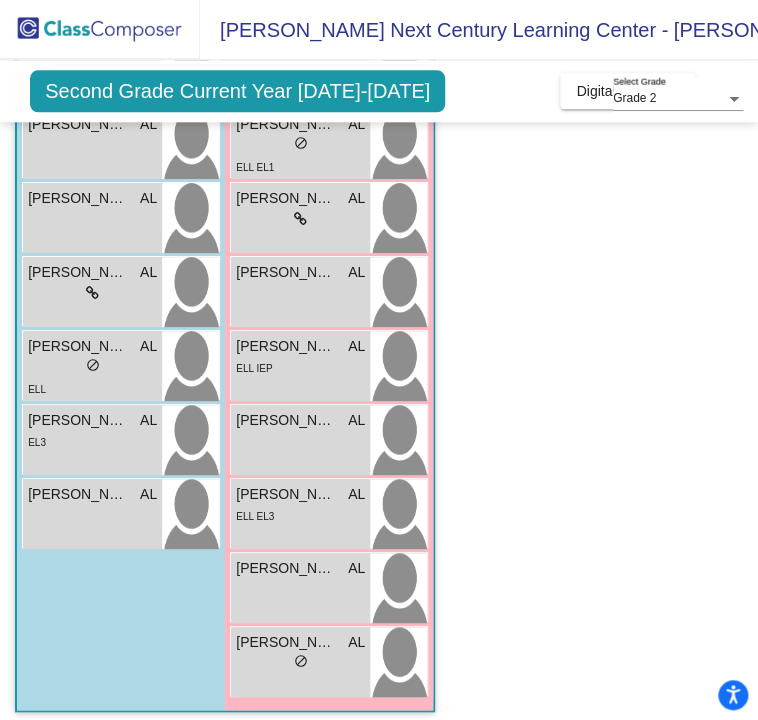 scroll, scrollTop: 555, scrollLeft: 0, axis: vertical 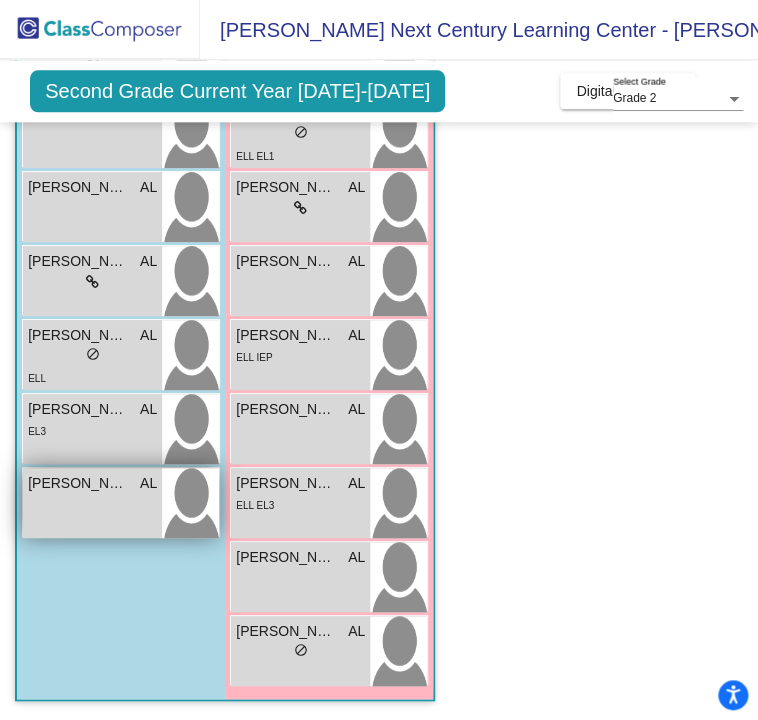 click on "[PERSON_NAME] AL lock do_not_disturb_alt" at bounding box center [92, 503] 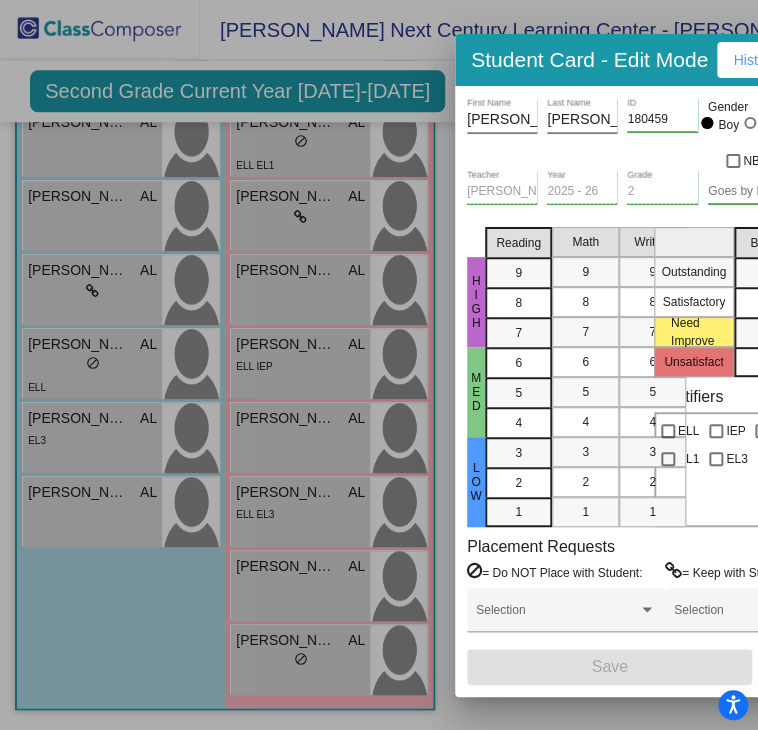 click at bounding box center [379, 365] 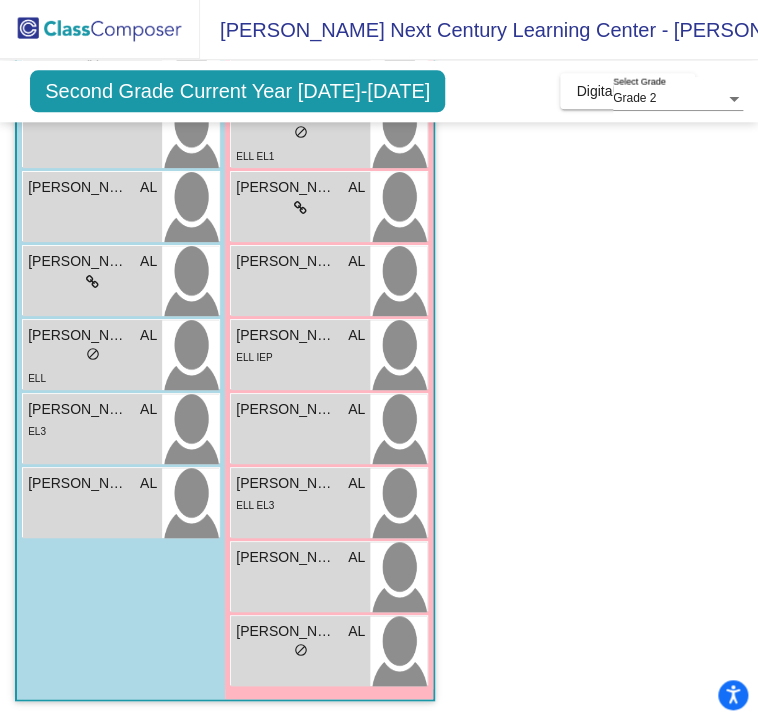 click on "Class 5   - [PERSON_NAME]   picture_as_pdf [PERSON_NAME]  Add Student  First Name Last Name Student Id  (Recommended)   Boy   Girl   [DEMOGRAPHIC_DATA] Add Close  Boys : 10  [PERSON_NAME] AL lock do_not_disturb_alt [PERSON_NAME] AL lock do_not_disturb_alt IEP [PERSON_NAME] AL lock do_not_disturb_alt IEP [PERSON_NAME] AL lock do_not_disturb_alt EL1 [PERSON_NAME] AL lock do_not_disturb_alt [PERSON_NAME] AL lock do_not_disturb_alt [PERSON_NAME] AL lock do_not_disturb_alt [PERSON_NAME] AL lock do_not_disturb_alt ELL [PERSON_NAME] AL lock do_not_disturb_alt EL3 [PERSON_NAME] AL lock do_not_disturb_alt Girls: 12 [PERSON_NAME] AL lock do_not_disturb_alt [PERSON_NAME] AL lock do_not_disturb_alt ELL [PERSON_NAME] AL lock do_not_disturb_alt ELL [PERSON_NAME] AL lock do_not_disturb_alt [PERSON_NAME] AL lock do_not_disturb_alt ELL EL1 [PERSON_NAME] AL lock do_not_disturb_alt [PERSON_NAME] AL lock do_not_disturb_alt [PERSON_NAME] [PERSON_NAME] AL lock do_not_disturb_alt ELL IEP [PERSON_NAME] AL lock AL" 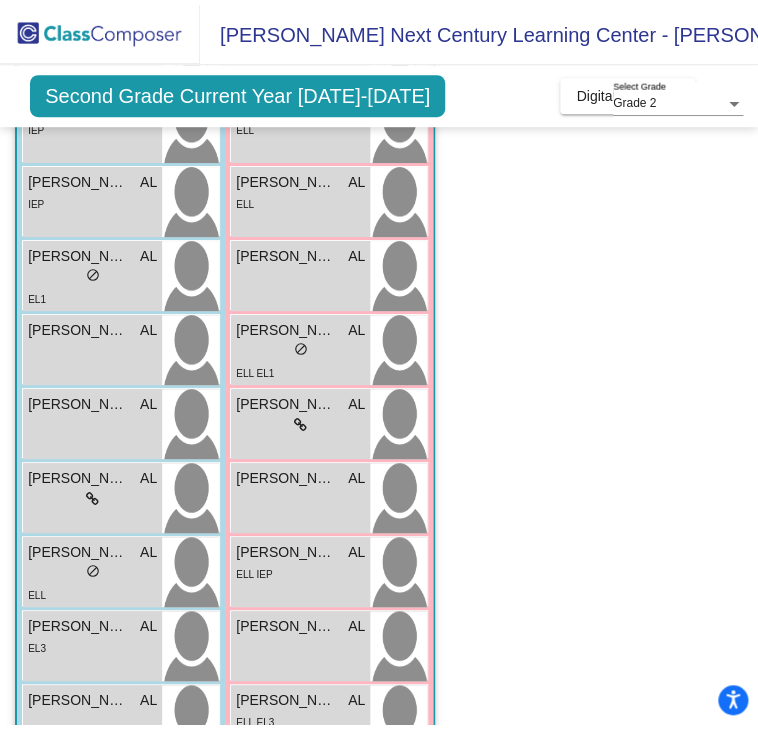 scroll, scrollTop: 296, scrollLeft: 0, axis: vertical 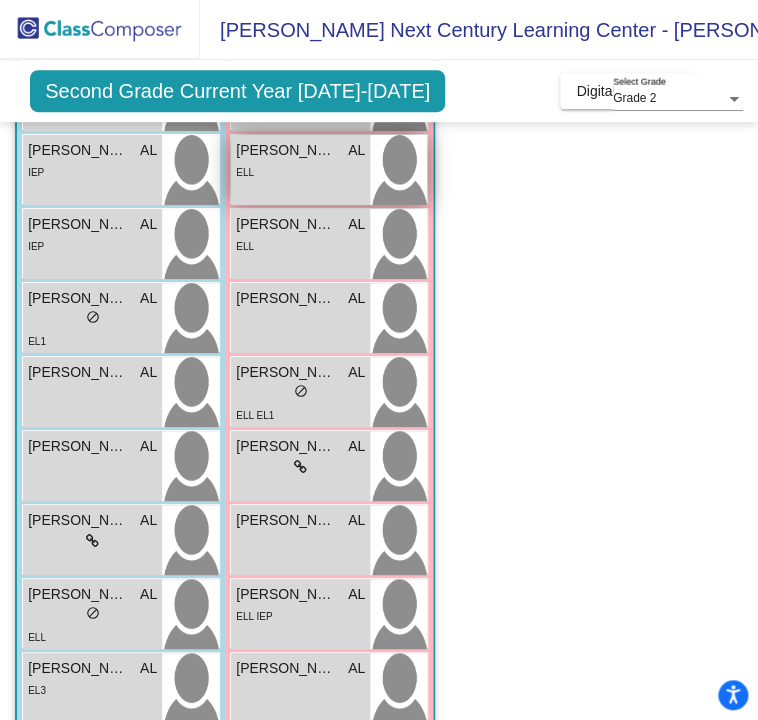 click on "ELL" at bounding box center (300, 171) 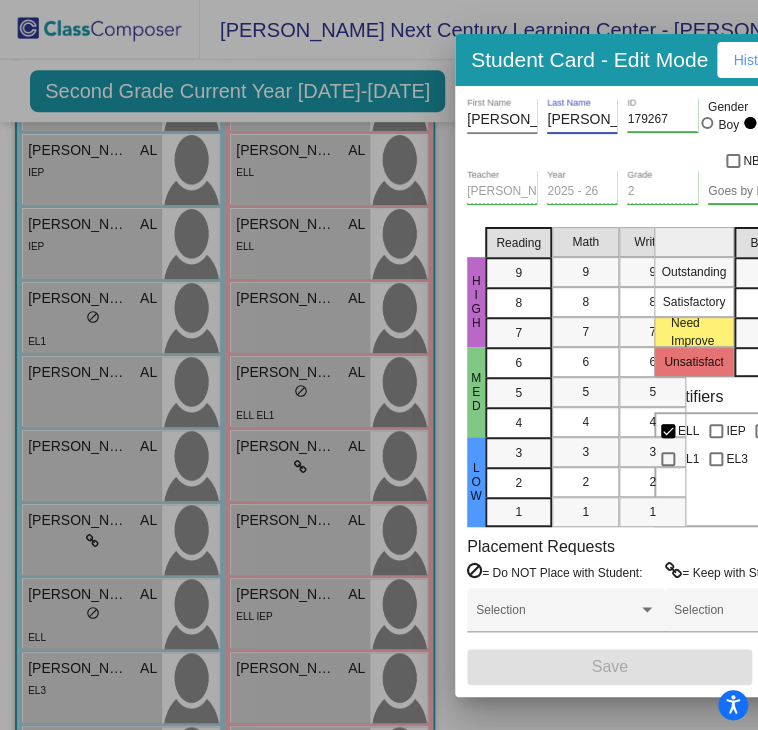 scroll, scrollTop: 0, scrollLeft: 7, axis: horizontal 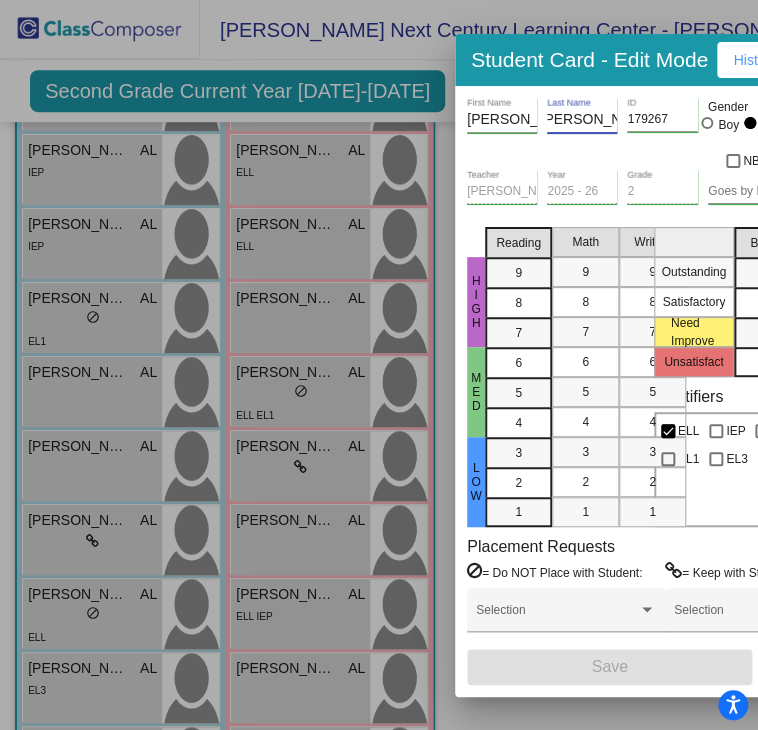 drag, startPoint x: 586, startPoint y: 117, endPoint x: 623, endPoint y: 119, distance: 37.054016 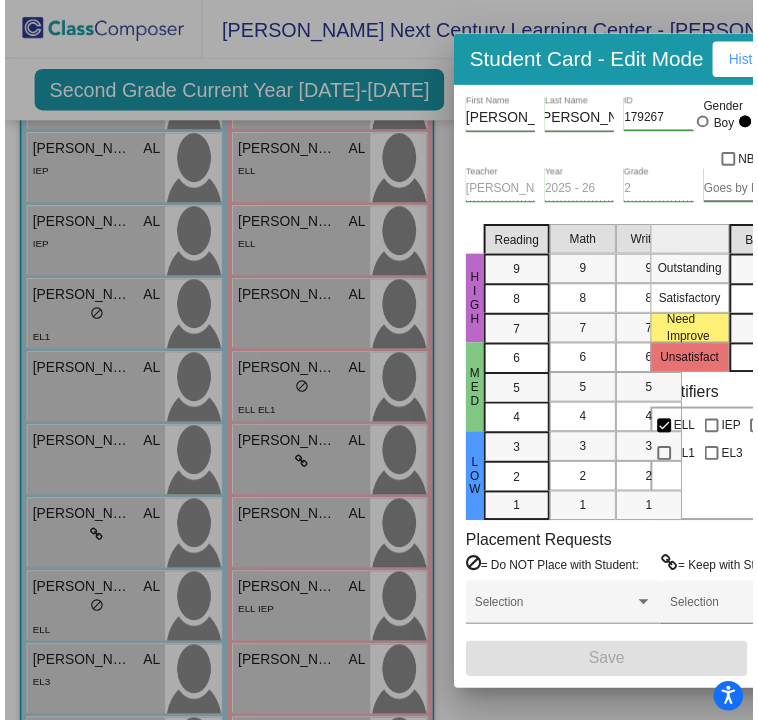 scroll, scrollTop: 0, scrollLeft: 0, axis: both 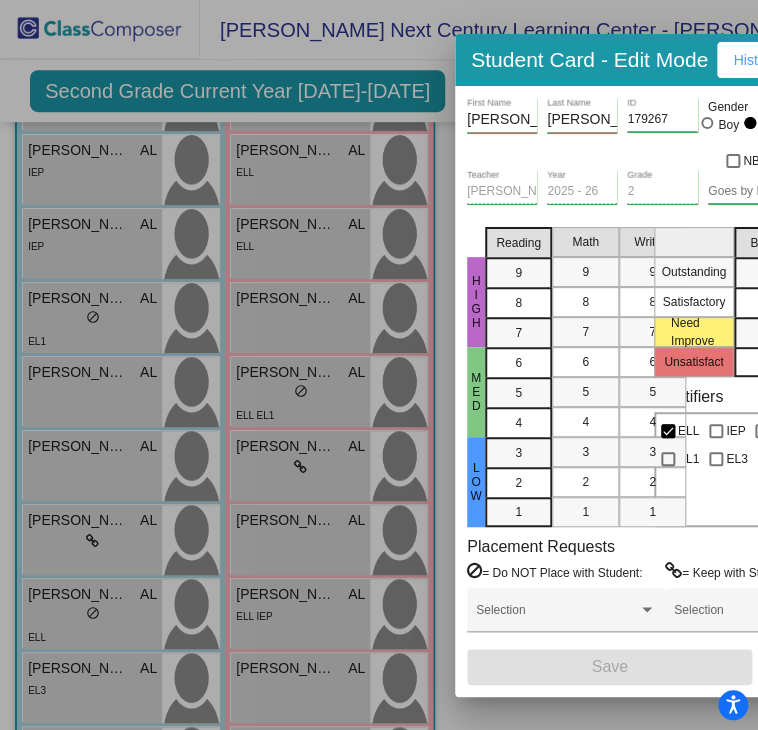 click at bounding box center (379, 365) 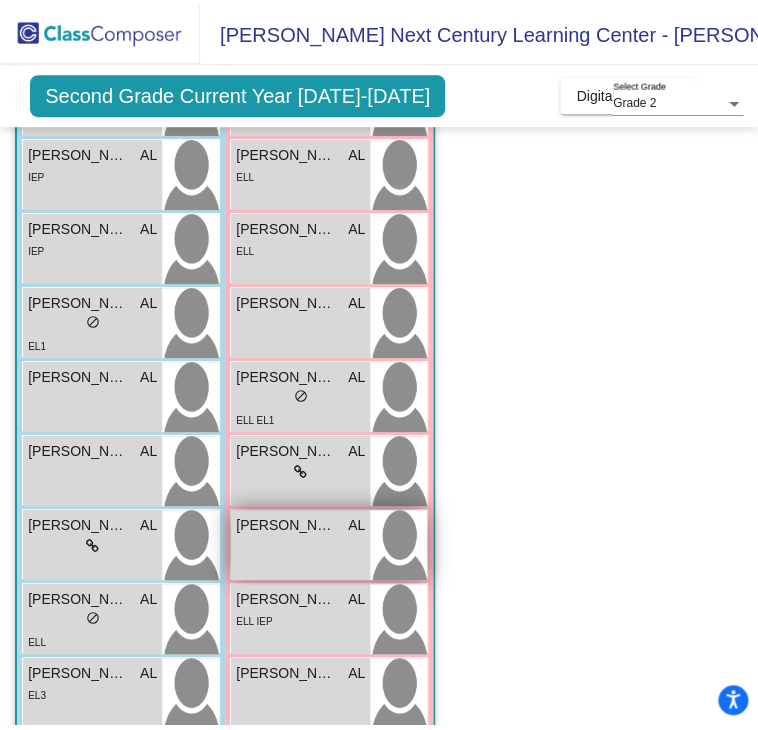 scroll, scrollTop: 555, scrollLeft: 0, axis: vertical 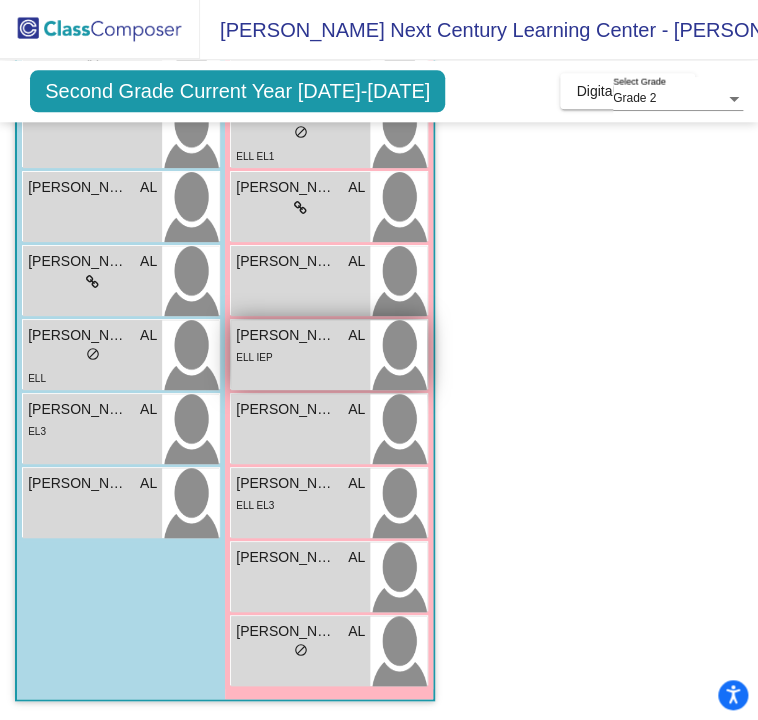click on "ELL IEP" at bounding box center (300, 356) 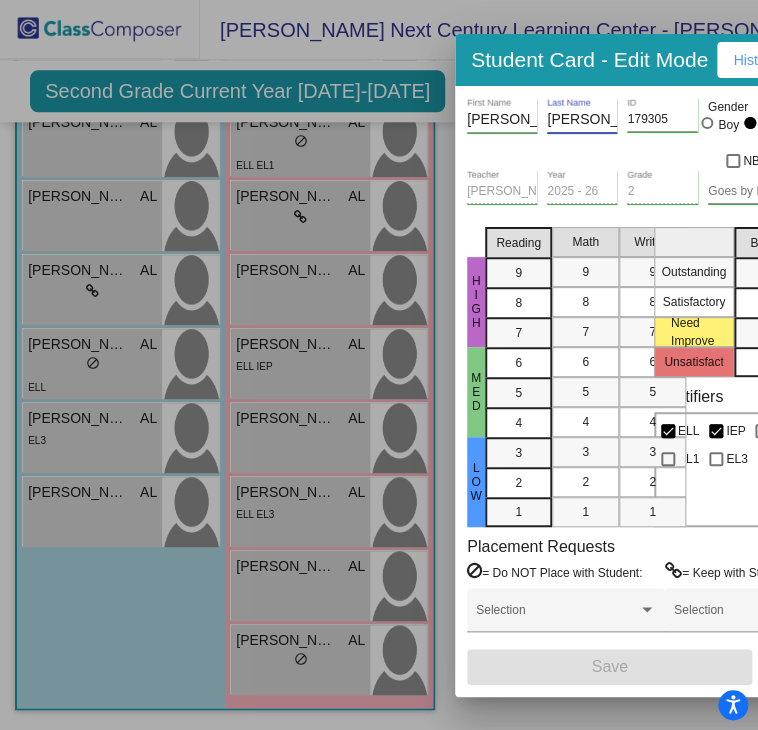 scroll, scrollTop: 0, scrollLeft: 27, axis: horizontal 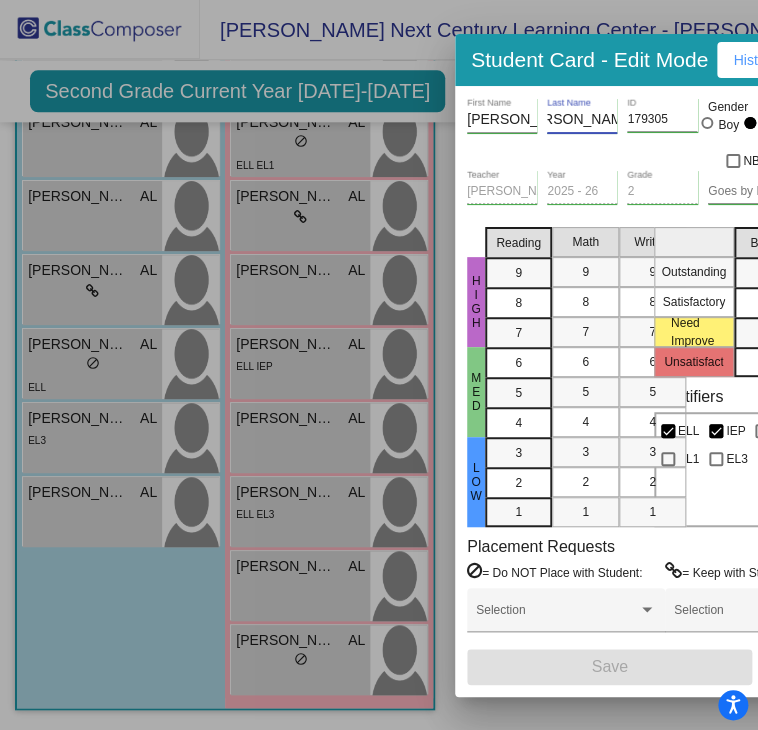 drag, startPoint x: 569, startPoint y: 111, endPoint x: 628, endPoint y: 110, distance: 59.008472 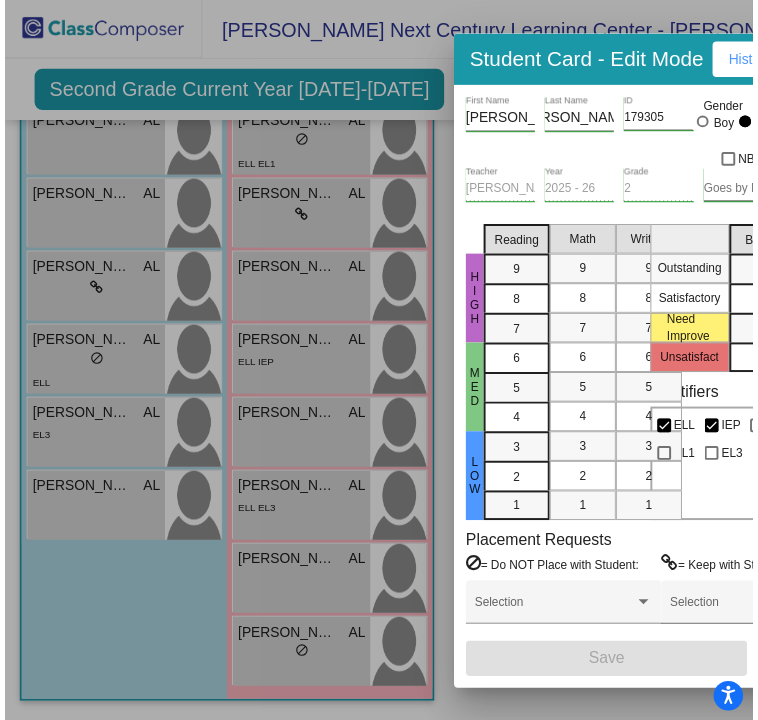 scroll, scrollTop: 0, scrollLeft: 0, axis: both 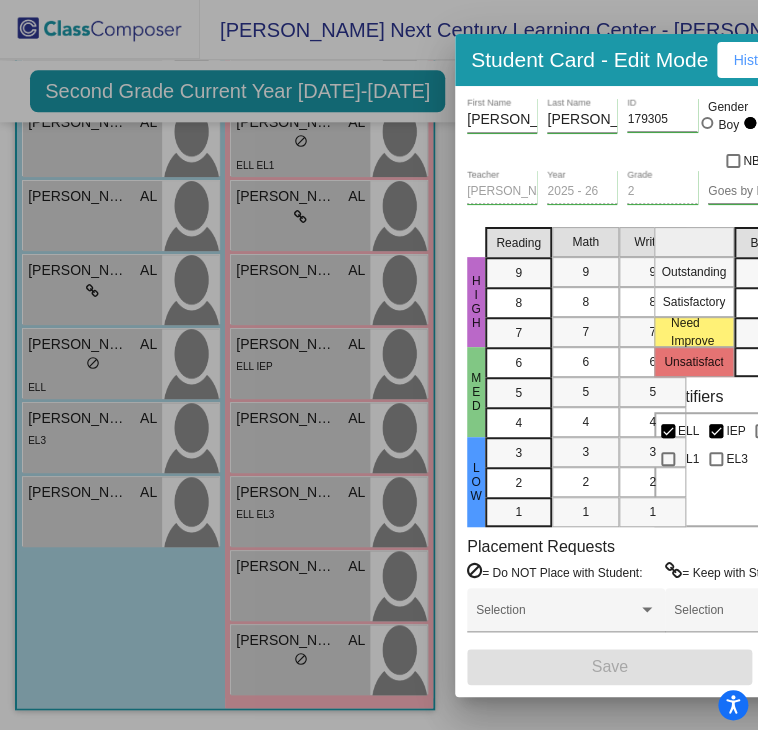 click at bounding box center (379, 365) 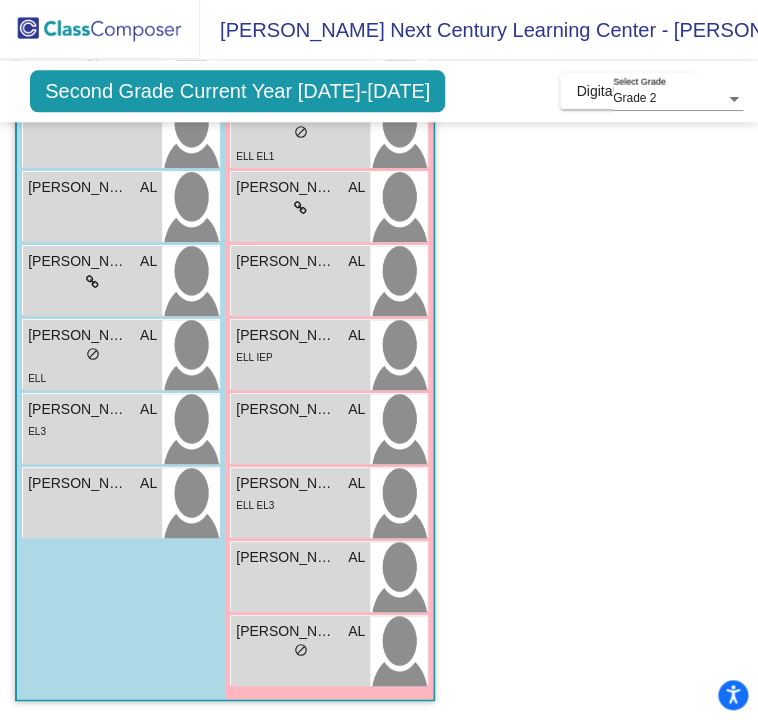 click on "Class 5   - [PERSON_NAME]   picture_as_pdf [PERSON_NAME]  Add Student  First Name Last Name Student Id  (Recommended)   Boy   Girl   [DEMOGRAPHIC_DATA] Add Close  Boys : 10  [PERSON_NAME] AL lock do_not_disturb_alt [PERSON_NAME] AL lock do_not_disturb_alt IEP [PERSON_NAME] AL lock do_not_disturb_alt IEP [PERSON_NAME] AL lock do_not_disturb_alt EL1 [PERSON_NAME] AL lock do_not_disturb_alt [PERSON_NAME] AL lock do_not_disturb_alt [PERSON_NAME] AL lock do_not_disturb_alt [PERSON_NAME] AL lock do_not_disturb_alt ELL [PERSON_NAME] AL lock do_not_disturb_alt EL3 [PERSON_NAME] AL lock do_not_disturb_alt Girls: 12 [PERSON_NAME] AL lock do_not_disturb_alt [PERSON_NAME] AL lock do_not_disturb_alt ELL [PERSON_NAME] AL lock do_not_disturb_alt ELL [PERSON_NAME] AL lock do_not_disturb_alt [PERSON_NAME] AL lock do_not_disturb_alt ELL EL1 [PERSON_NAME] AL lock do_not_disturb_alt [PERSON_NAME] AL lock do_not_disturb_alt [PERSON_NAME] [PERSON_NAME] AL lock do_not_disturb_alt ELL IEP [PERSON_NAME] AL lock AL" 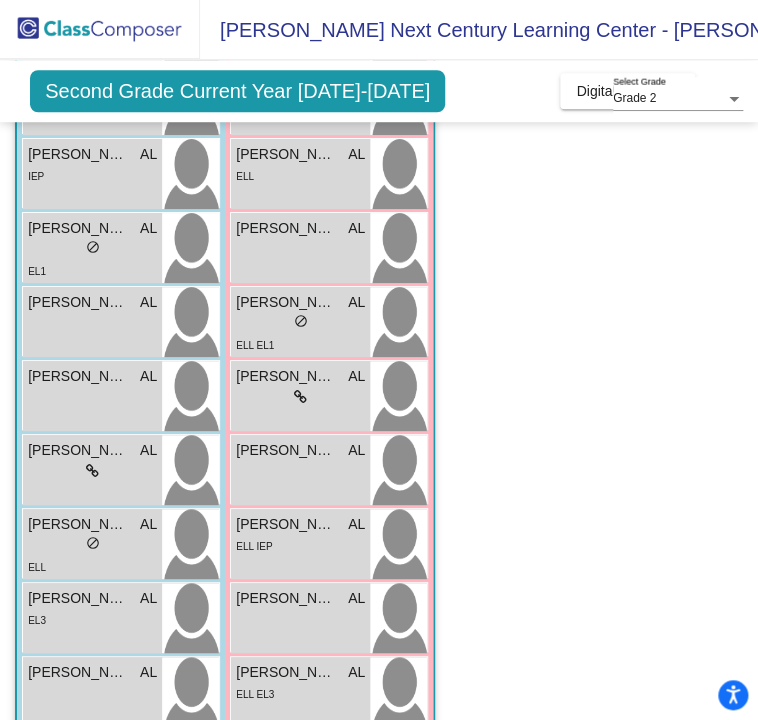 scroll, scrollTop: 343, scrollLeft: 0, axis: vertical 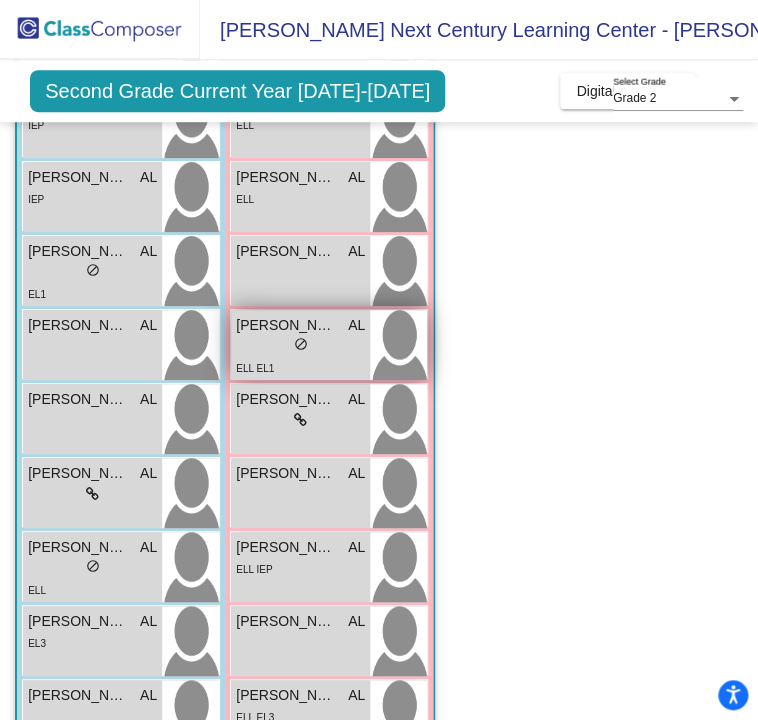click on "[PERSON_NAME]" at bounding box center [286, 325] 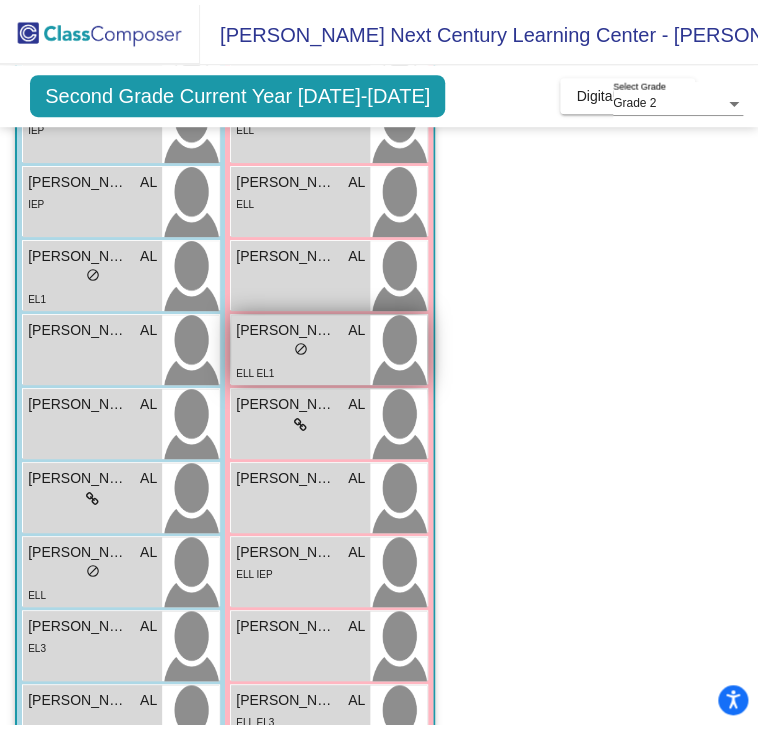 scroll, scrollTop: 0, scrollLeft: 0, axis: both 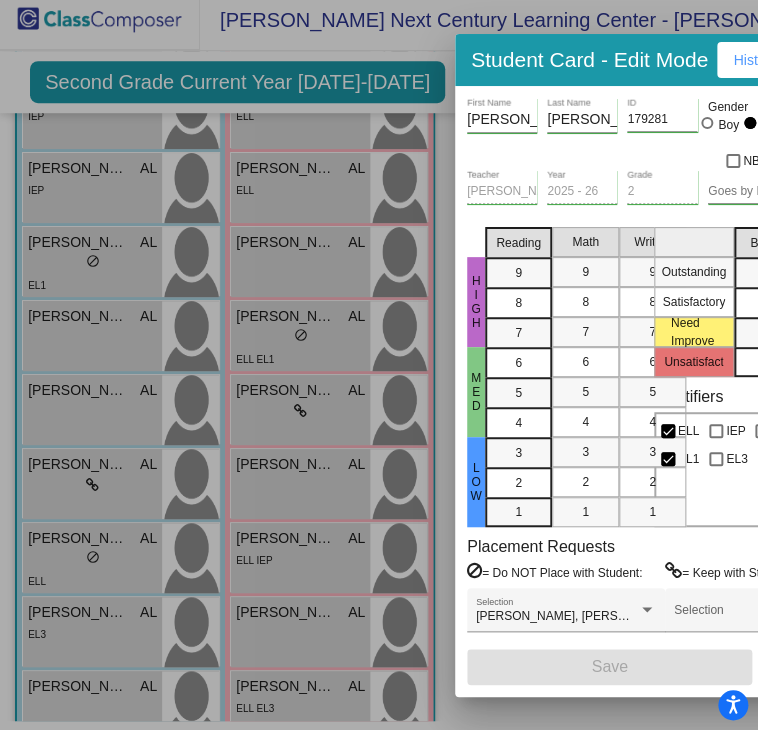 click at bounding box center (379, 365) 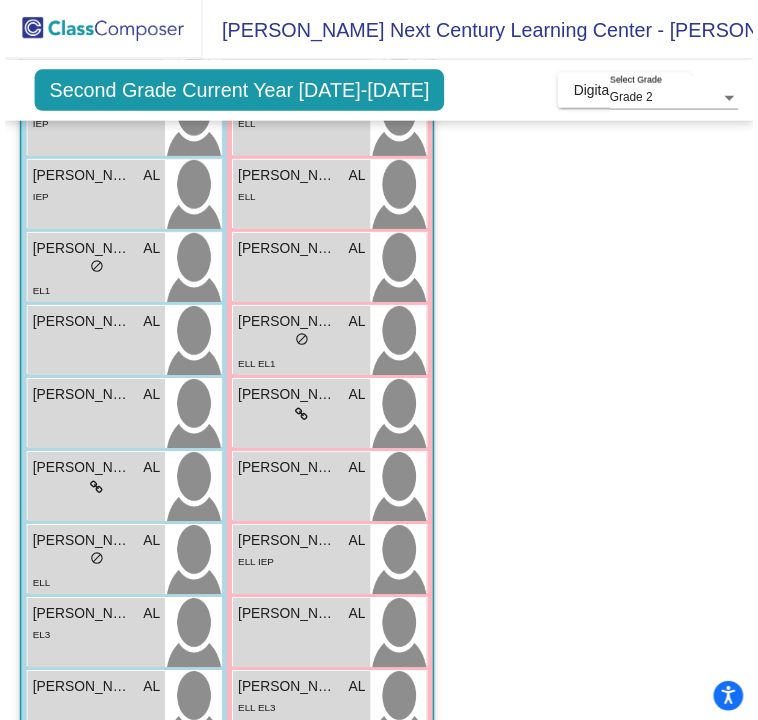 scroll, scrollTop: 9, scrollLeft: 0, axis: vertical 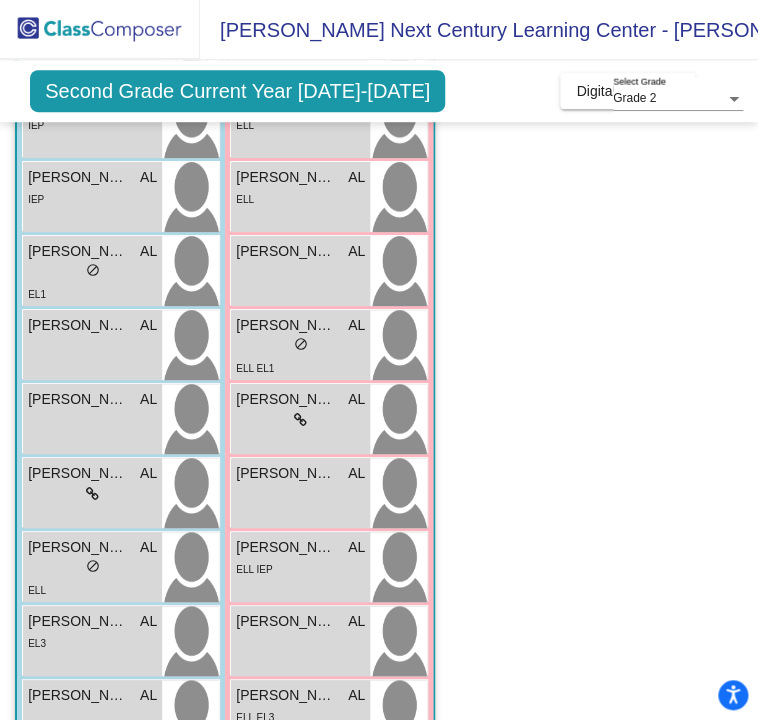 click on "Class 5   - [PERSON_NAME]   picture_as_pdf [PERSON_NAME]  Add Student  First Name Last Name Student Id  (Recommended)   Boy   Girl   [DEMOGRAPHIC_DATA] Add Close  Boys : 10  [PERSON_NAME] AL lock do_not_disturb_alt [PERSON_NAME] AL lock do_not_disturb_alt IEP [PERSON_NAME] AL lock do_not_disturb_alt IEP [PERSON_NAME] AL lock do_not_disturb_alt EL1 [PERSON_NAME] AL lock do_not_disturb_alt [PERSON_NAME] AL lock do_not_disturb_alt [PERSON_NAME] AL lock do_not_disturb_alt [PERSON_NAME] AL lock do_not_disturb_alt ELL [PERSON_NAME] AL lock do_not_disturb_alt EL3 [PERSON_NAME] AL lock do_not_disturb_alt Girls: 12 [PERSON_NAME] AL lock do_not_disturb_alt [PERSON_NAME] AL lock do_not_disturb_alt ELL [PERSON_NAME] AL lock do_not_disturb_alt ELL [PERSON_NAME] AL lock do_not_disturb_alt [PERSON_NAME] AL lock do_not_disturb_alt ELL EL1 [PERSON_NAME] AL lock do_not_disturb_alt [PERSON_NAME] AL lock do_not_disturb_alt [PERSON_NAME] [PERSON_NAME] AL lock do_not_disturb_alt ELL IEP [PERSON_NAME] AL lock AL" 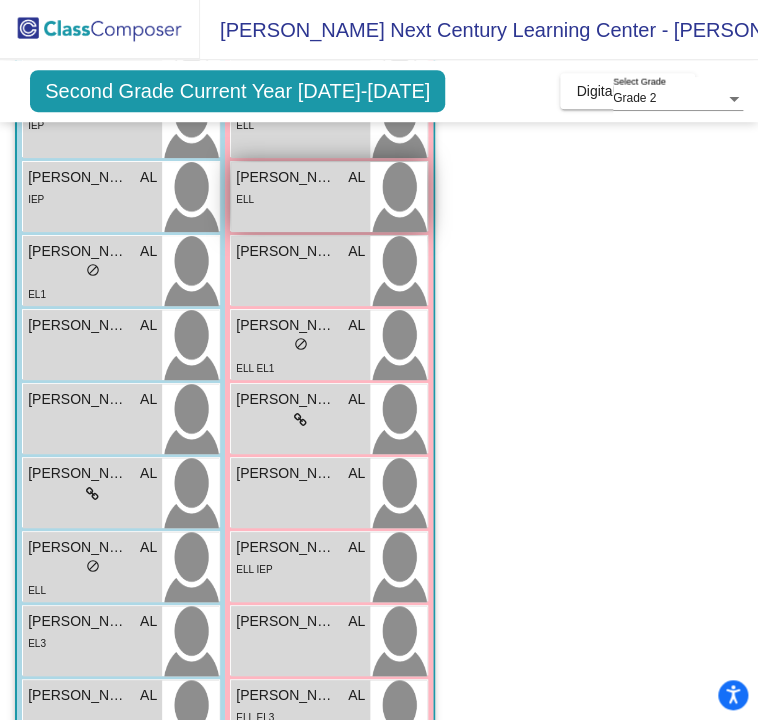 click on "ELL" at bounding box center [300, 198] 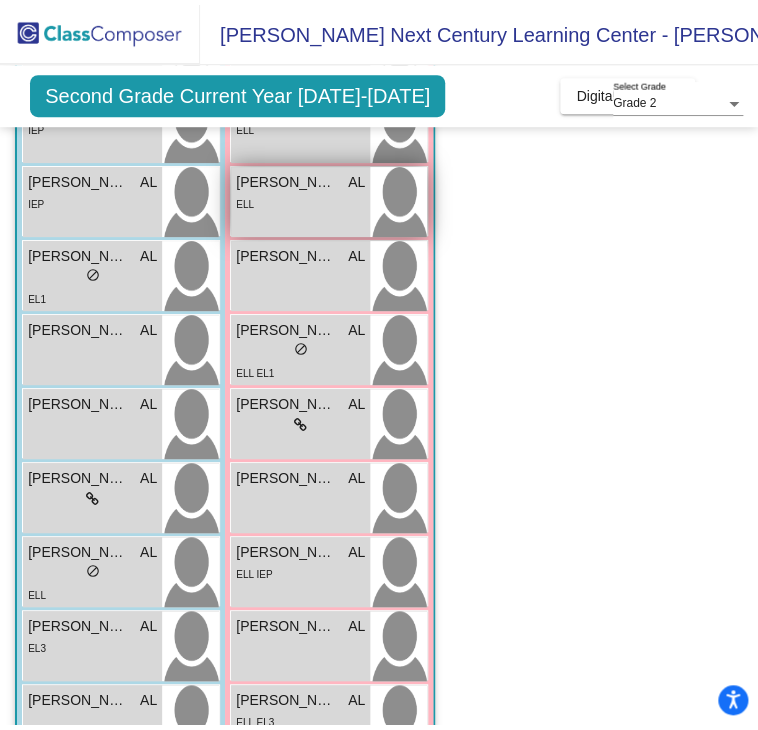 scroll, scrollTop: 0, scrollLeft: 0, axis: both 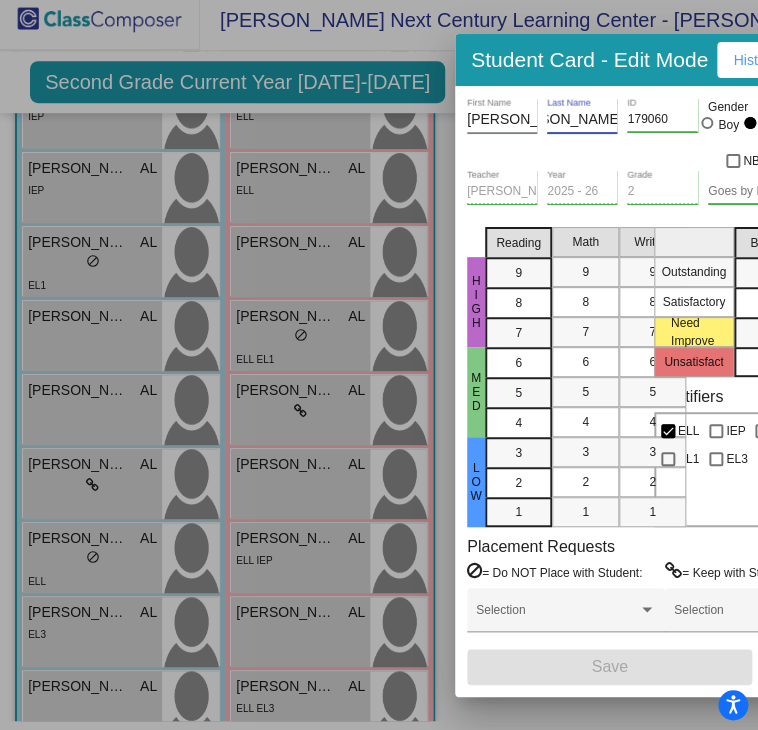 drag, startPoint x: 568, startPoint y: 116, endPoint x: 651, endPoint y: 119, distance: 83.0542 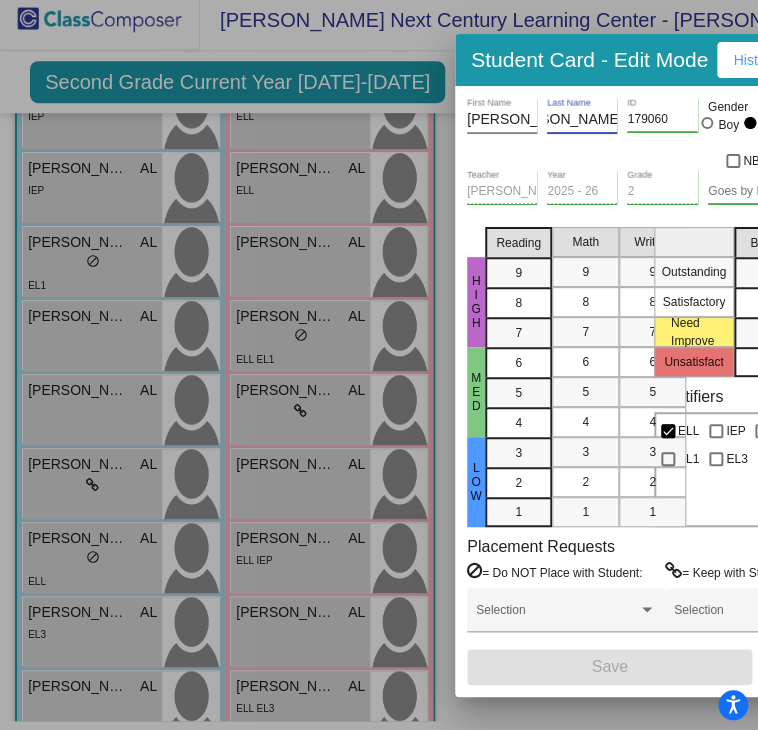 scroll, scrollTop: 0, scrollLeft: 0, axis: both 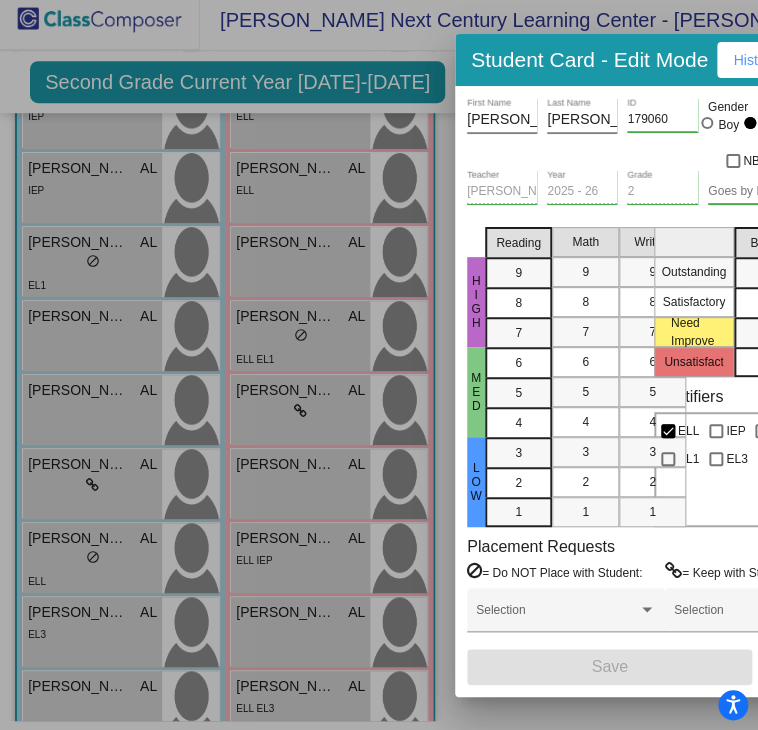 click at bounding box center [379, 365] 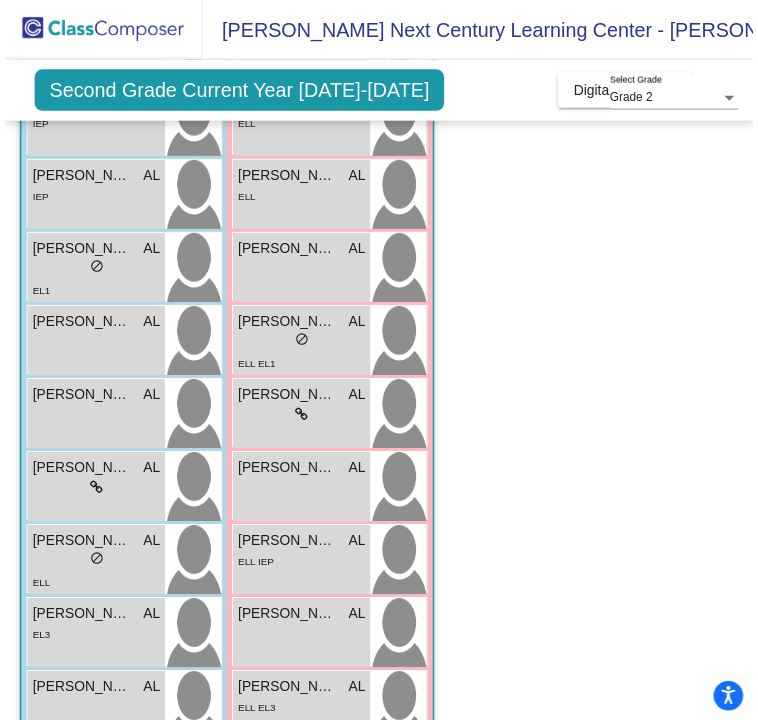 scroll, scrollTop: 9, scrollLeft: 0, axis: vertical 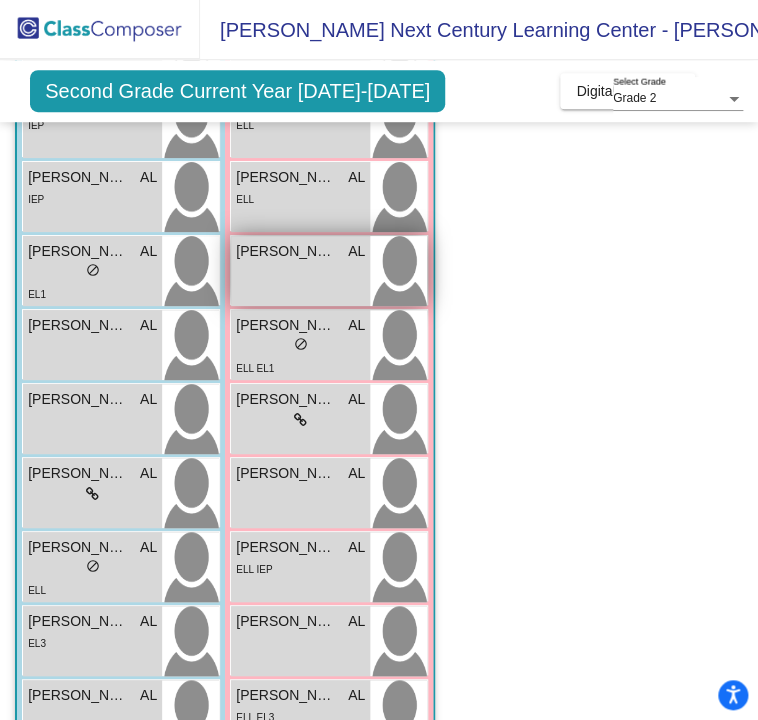 click on "[PERSON_NAME]" at bounding box center [286, 251] 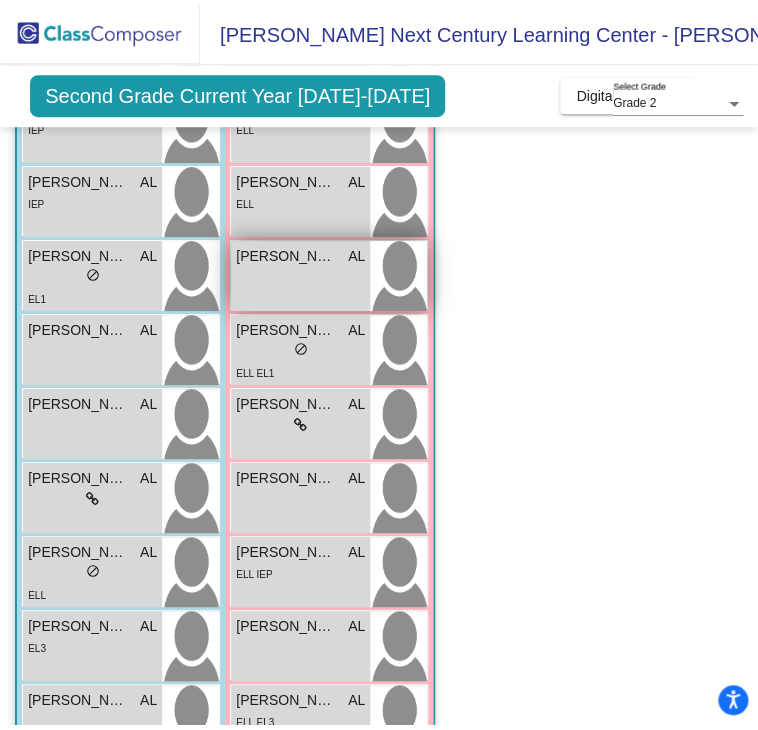 scroll, scrollTop: 0, scrollLeft: 0, axis: both 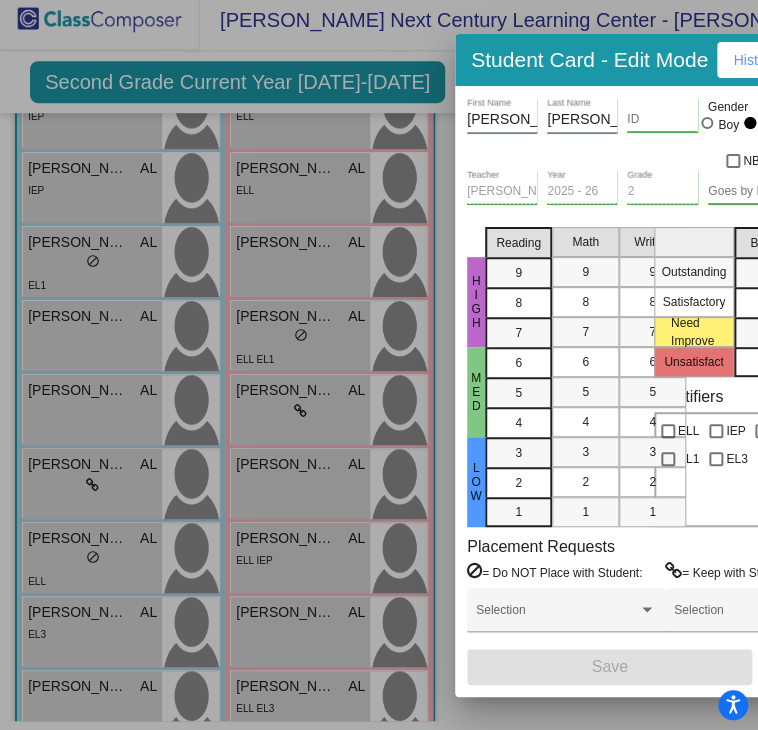 click at bounding box center [379, 365] 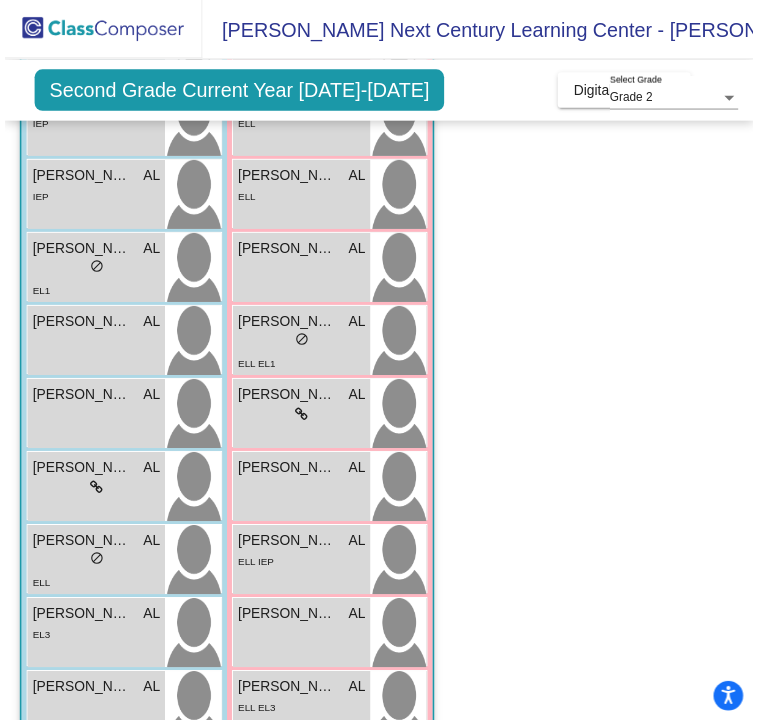 scroll, scrollTop: 9, scrollLeft: 0, axis: vertical 